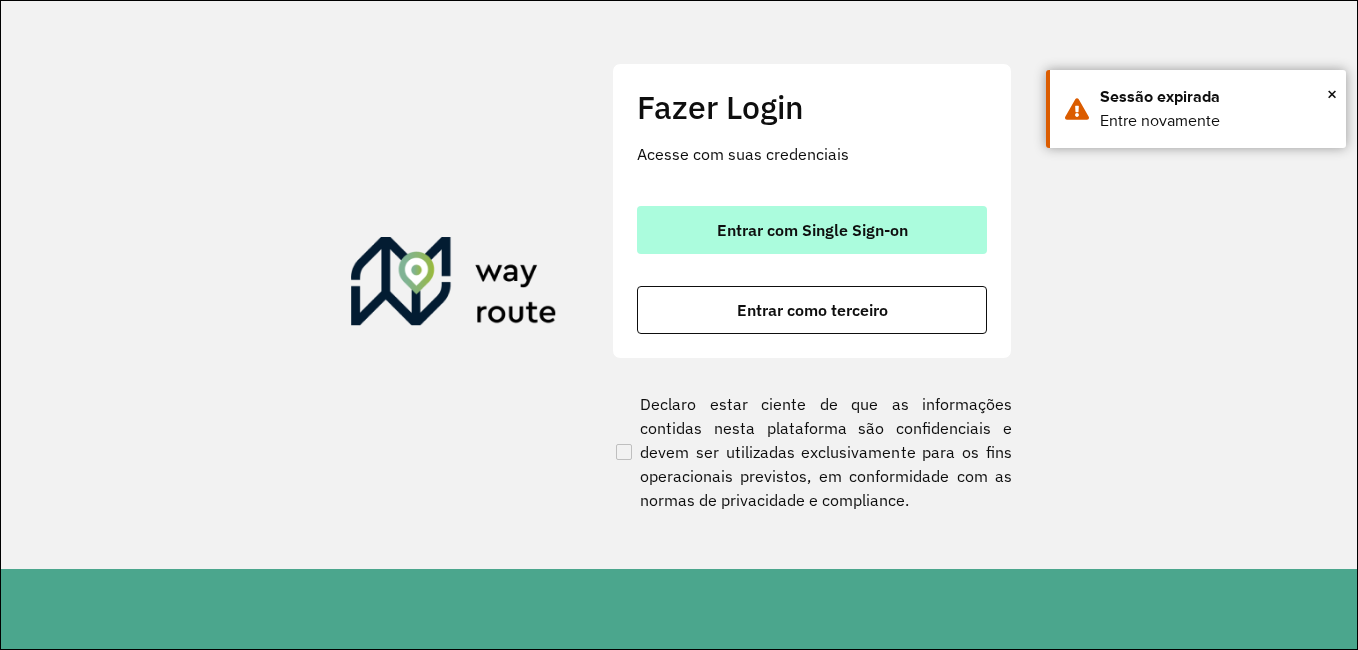 scroll, scrollTop: 0, scrollLeft: 0, axis: both 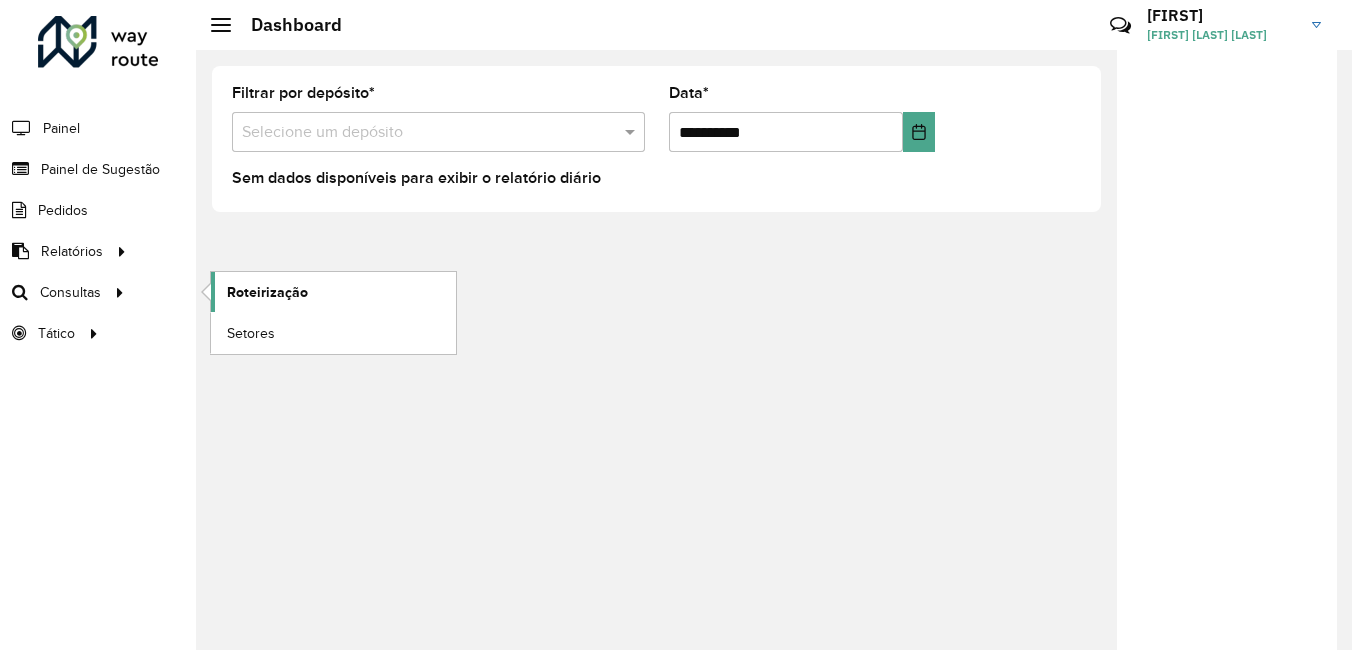 click on "Roteirização" 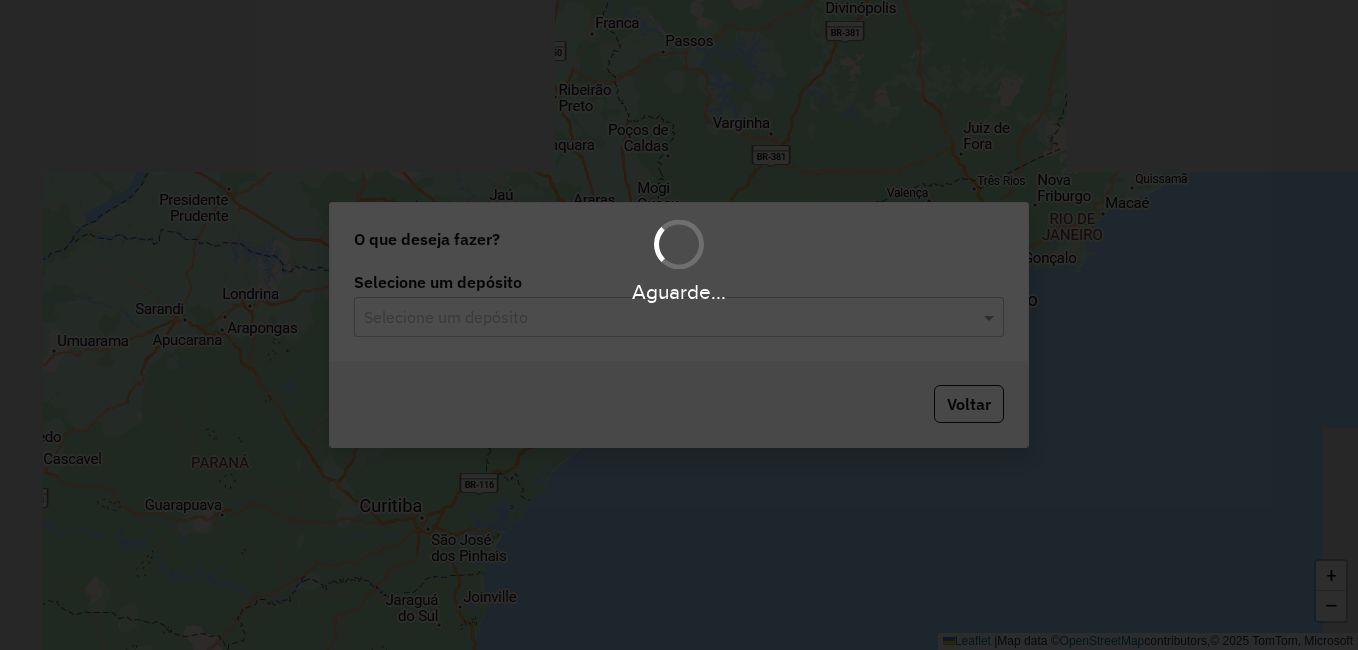 scroll, scrollTop: 0, scrollLeft: 0, axis: both 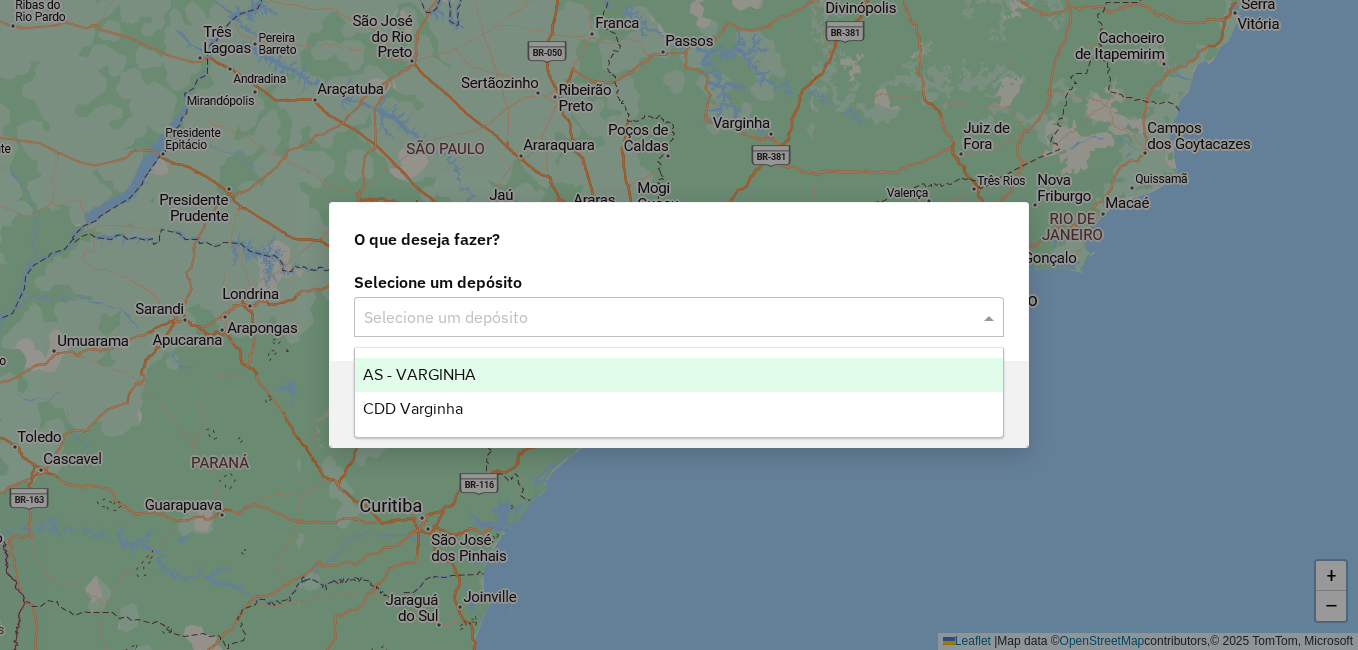 click on "Selecione um depósito" 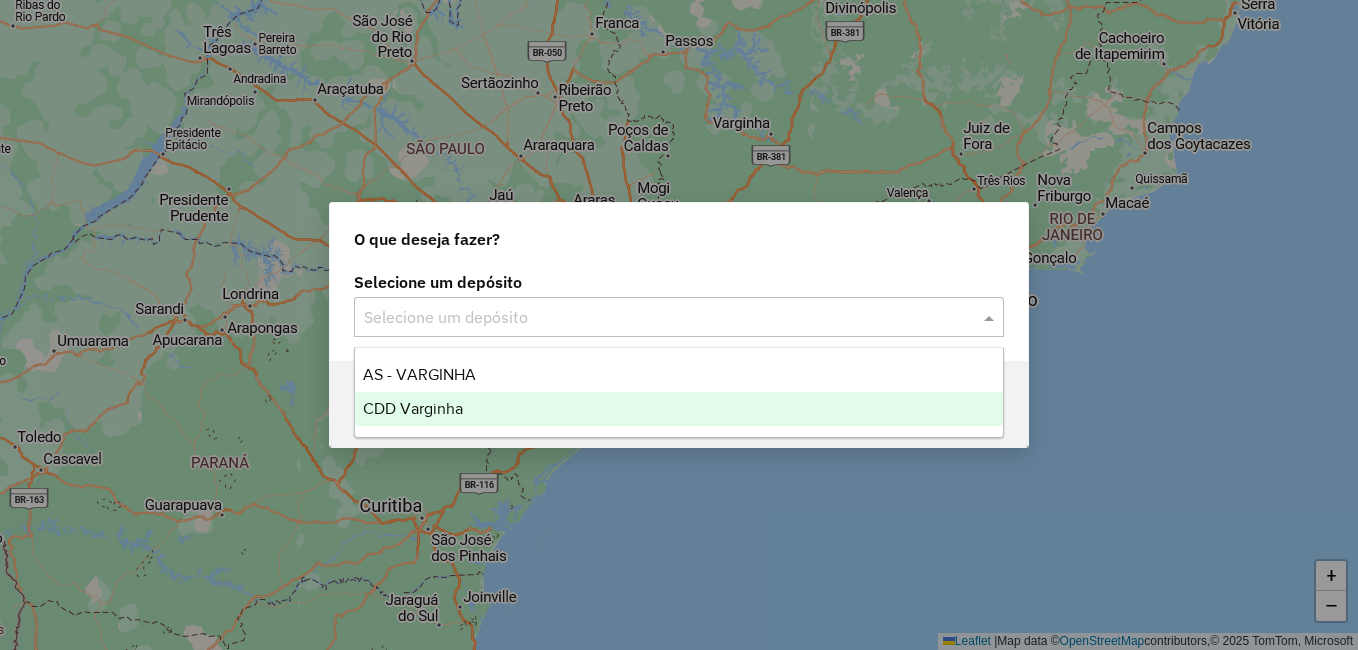 click on "CDD Varginha" at bounding box center (679, 409) 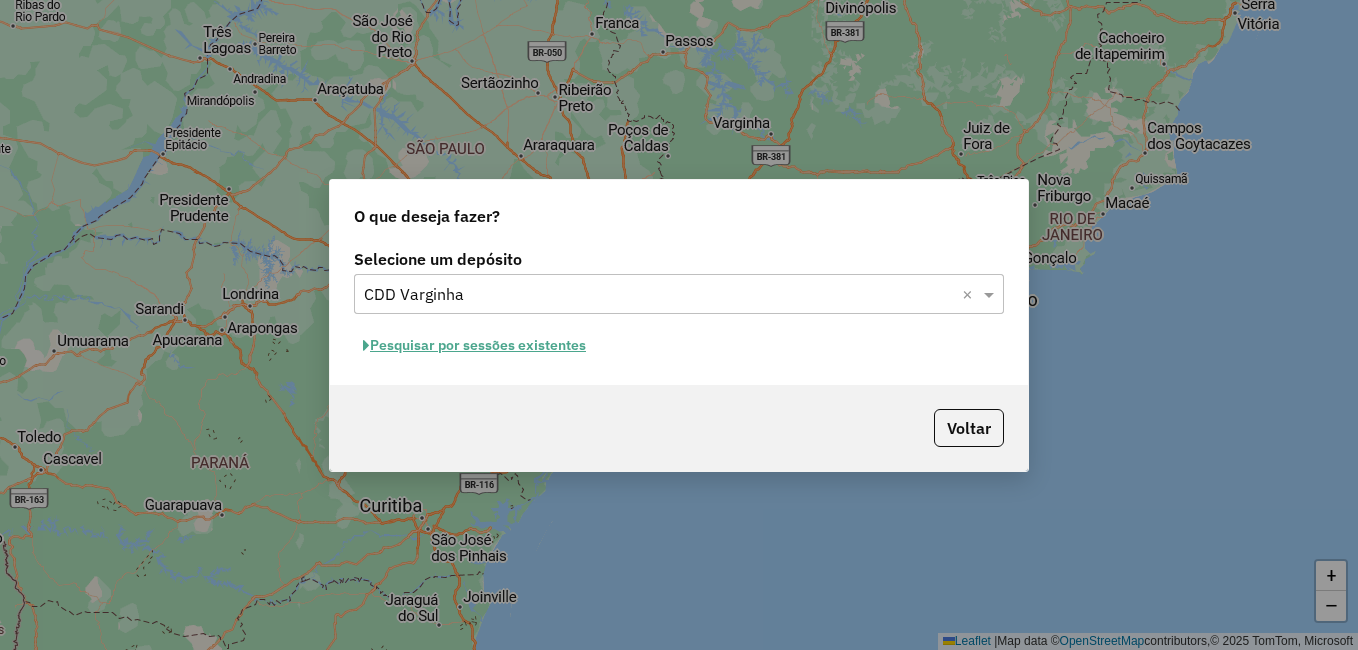 click on "Pesquisar por sessões existentes" 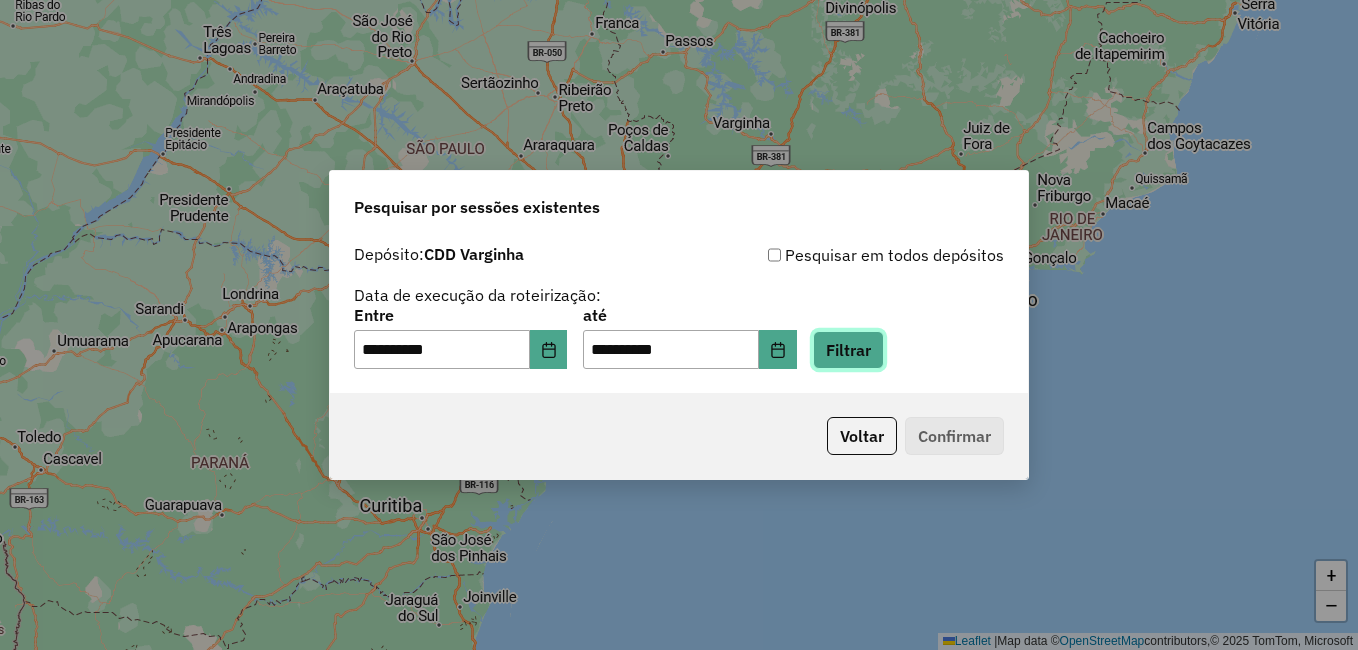 click on "Filtrar" 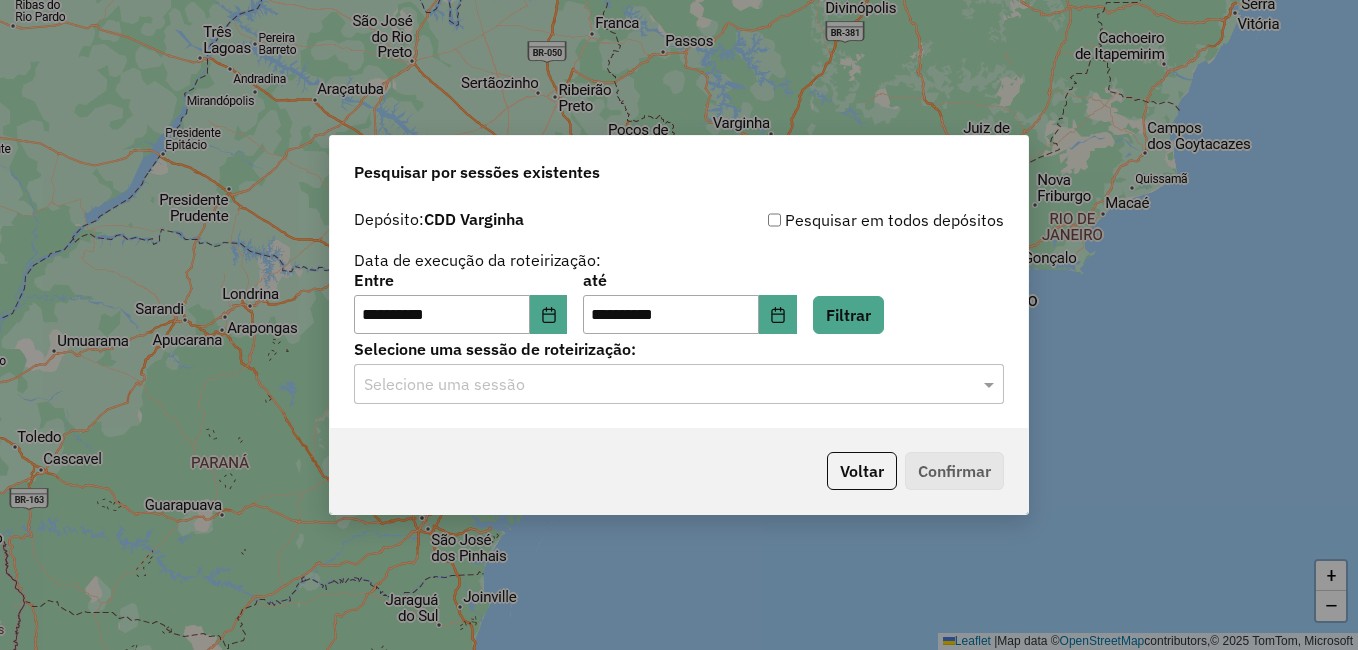 click 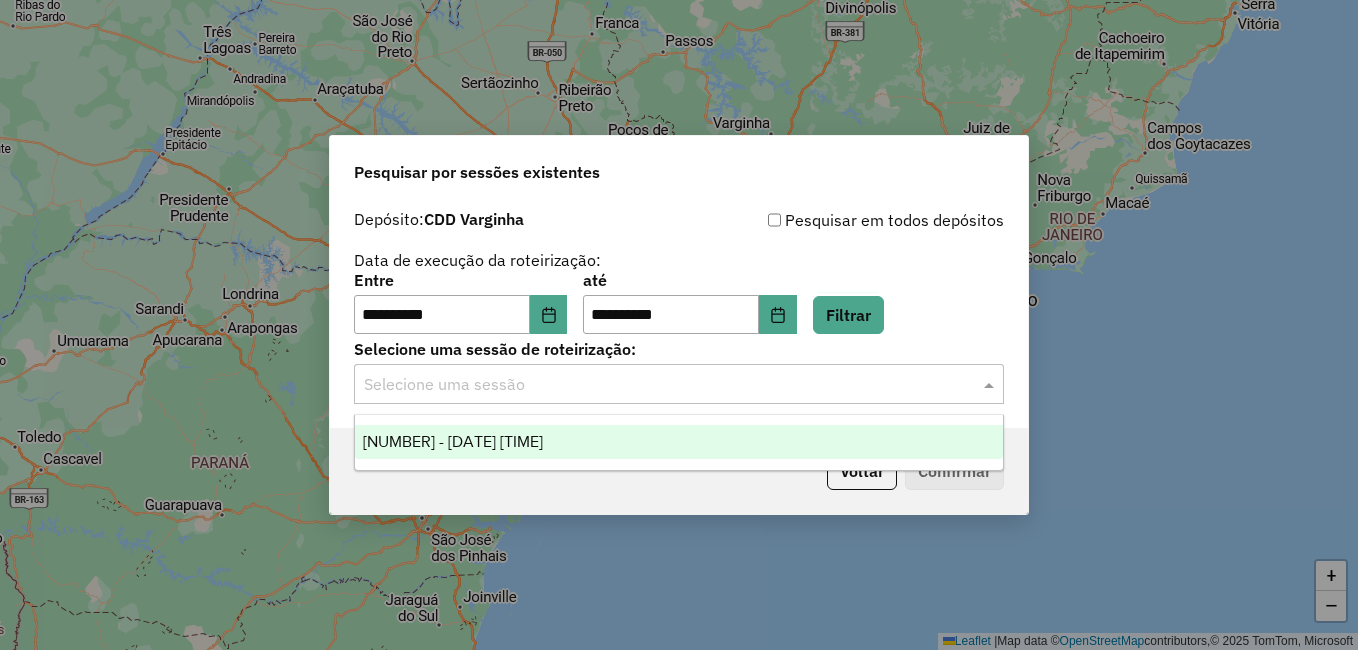 click on "1222848 - 04/08/2025 14:35" at bounding box center [679, 442] 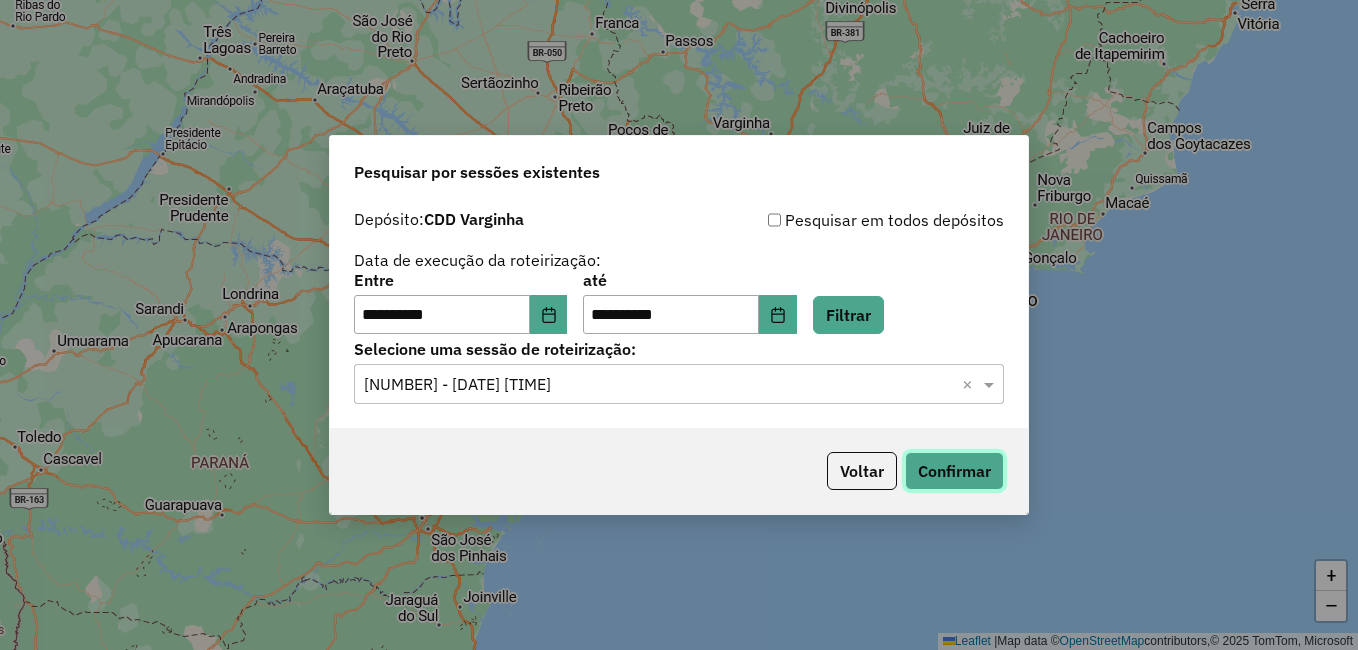 click on "Confirmar" 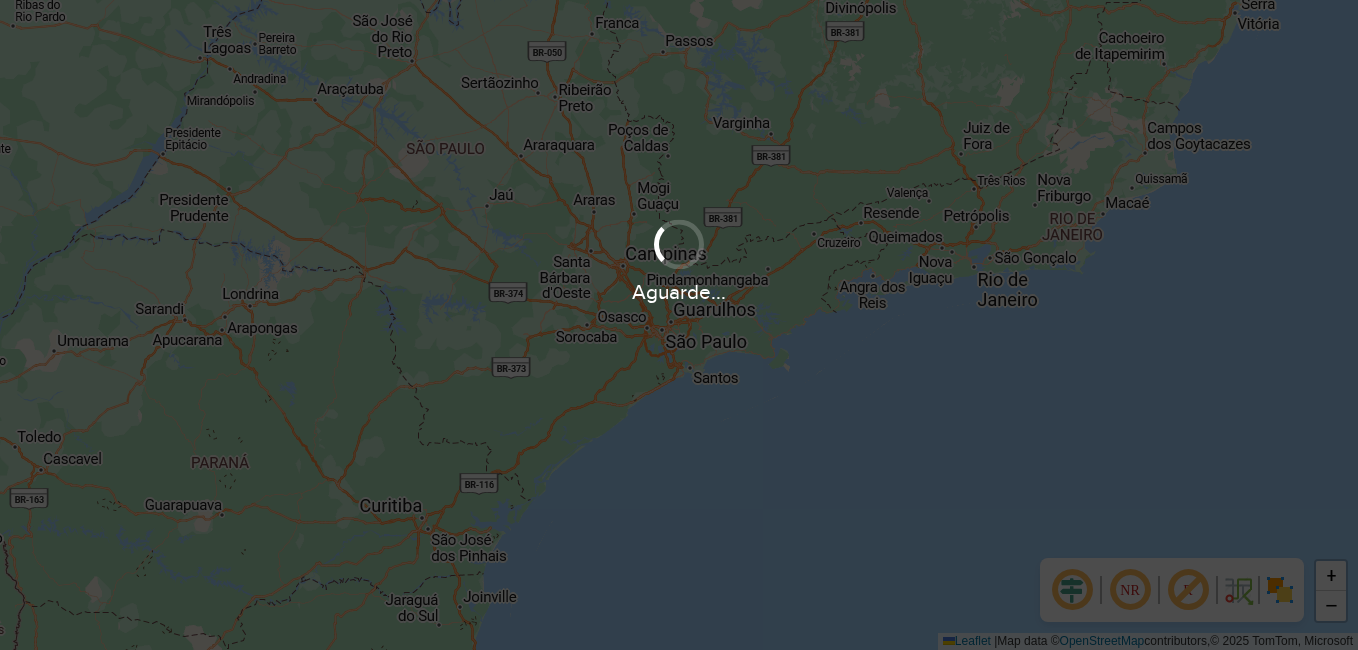 scroll, scrollTop: 0, scrollLeft: 0, axis: both 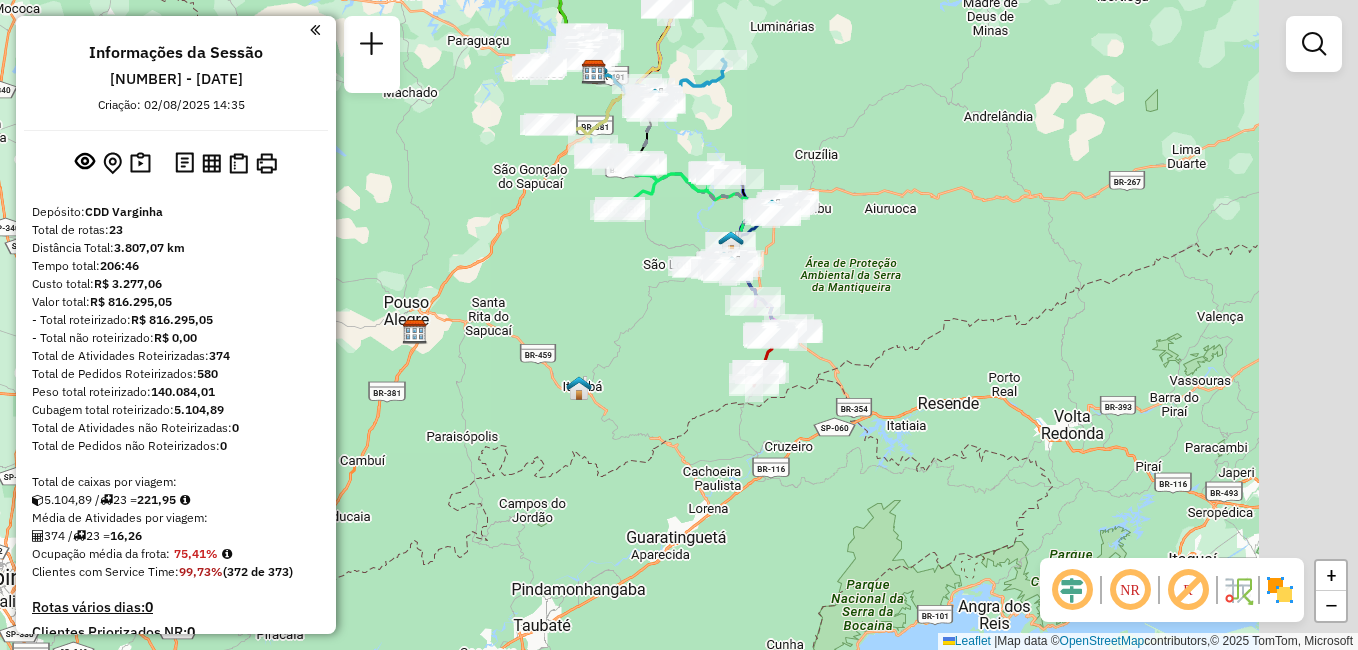 drag, startPoint x: 814, startPoint y: 374, endPoint x: 556, endPoint y: 211, distance: 305.177 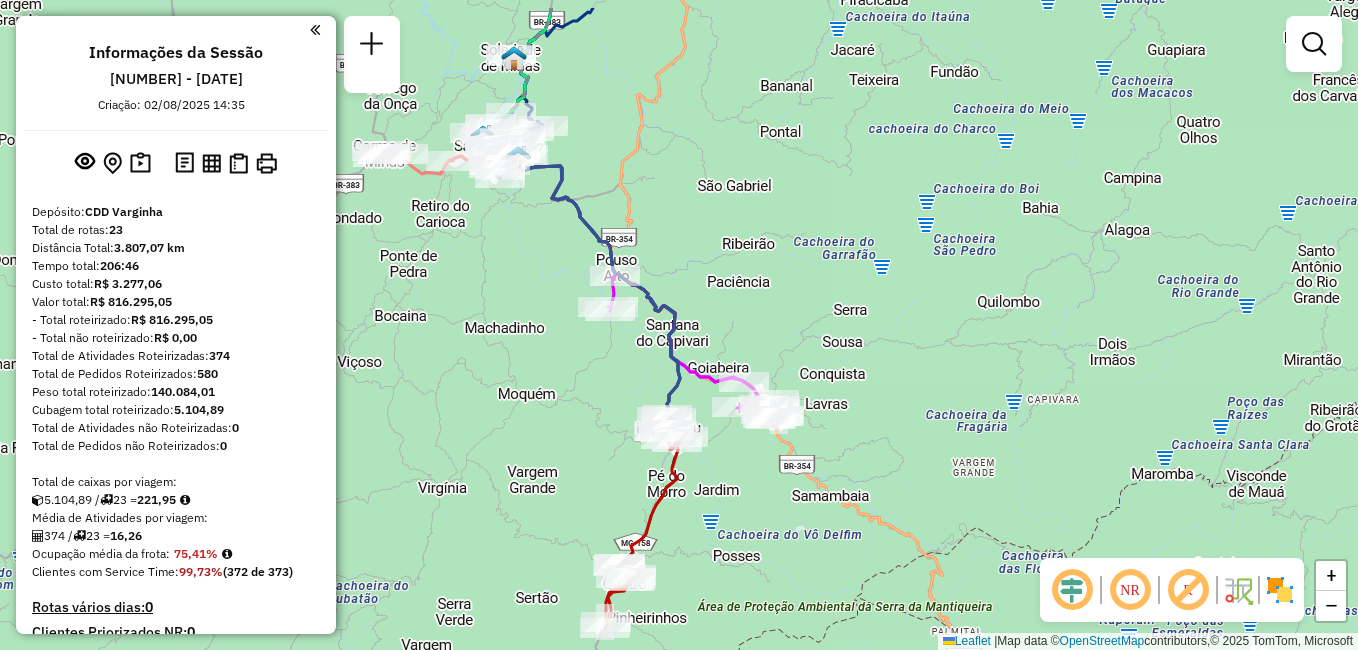 drag, startPoint x: 532, startPoint y: 193, endPoint x: 766, endPoint y: 252, distance: 241.32344 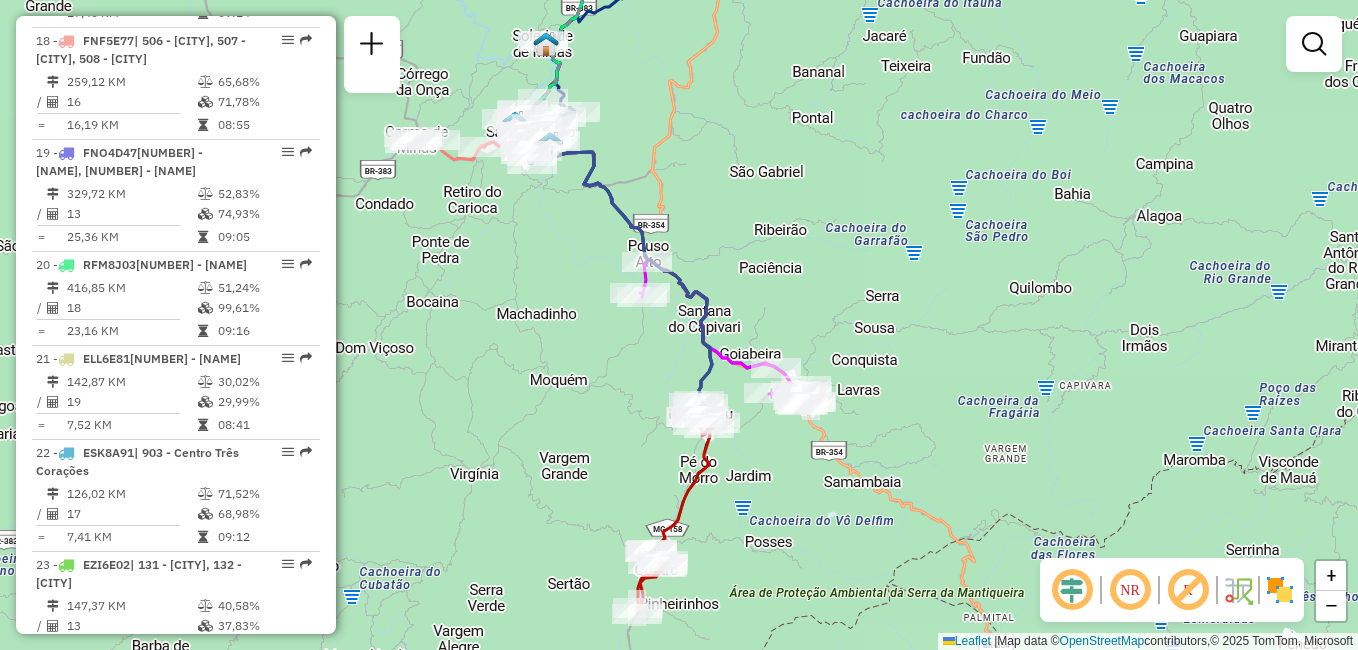 scroll, scrollTop: 2708, scrollLeft: 0, axis: vertical 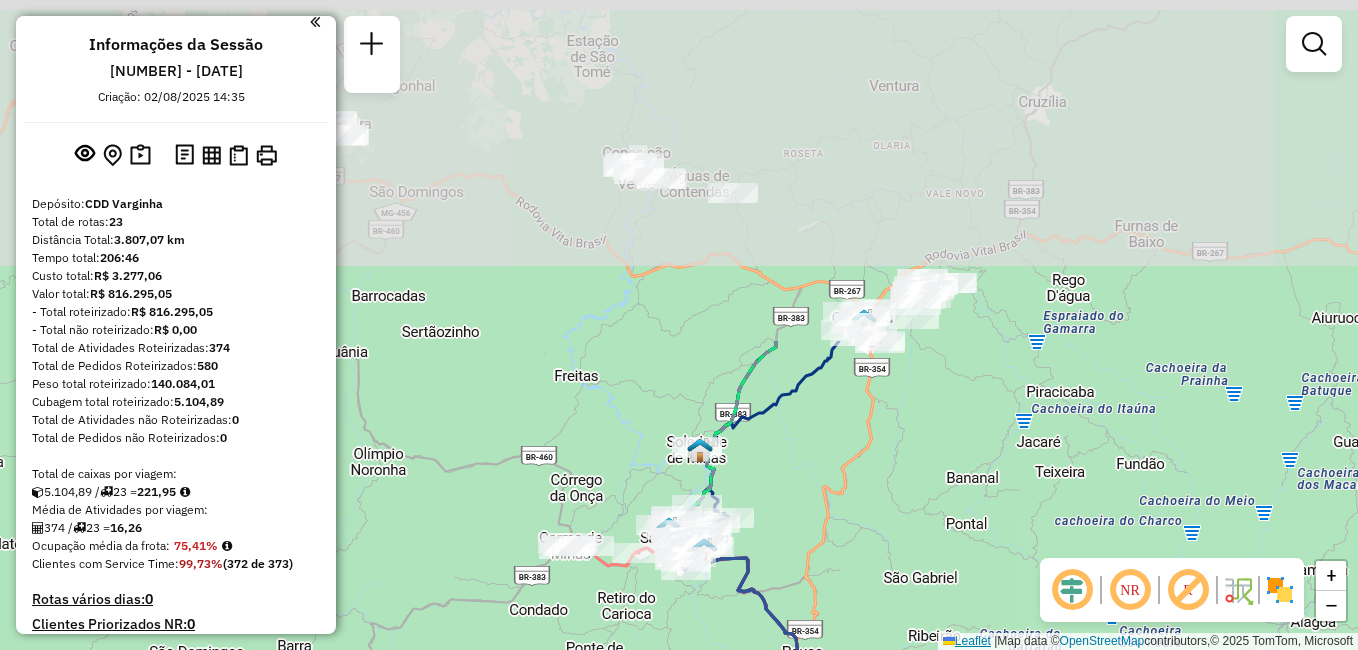 drag, startPoint x: 782, startPoint y: 232, endPoint x: 937, endPoint y: 640, distance: 436.45047 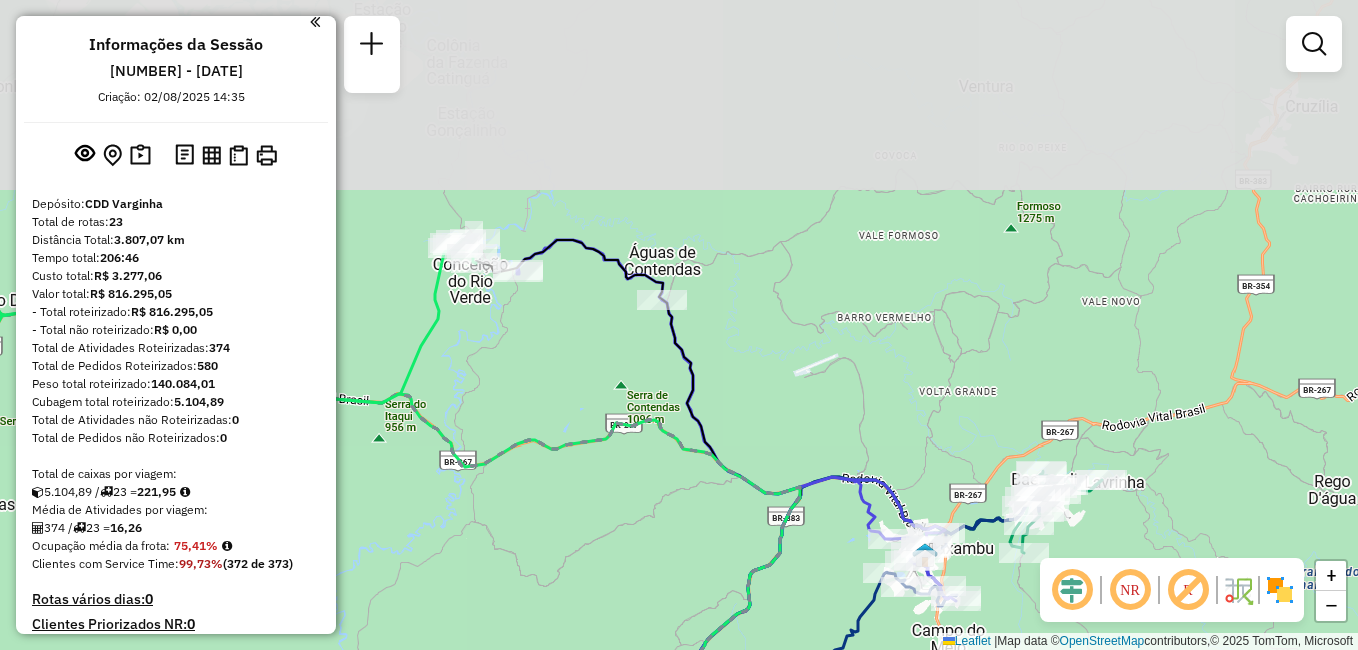 drag, startPoint x: 699, startPoint y: 193, endPoint x: 639, endPoint y: 421, distance: 235.76259 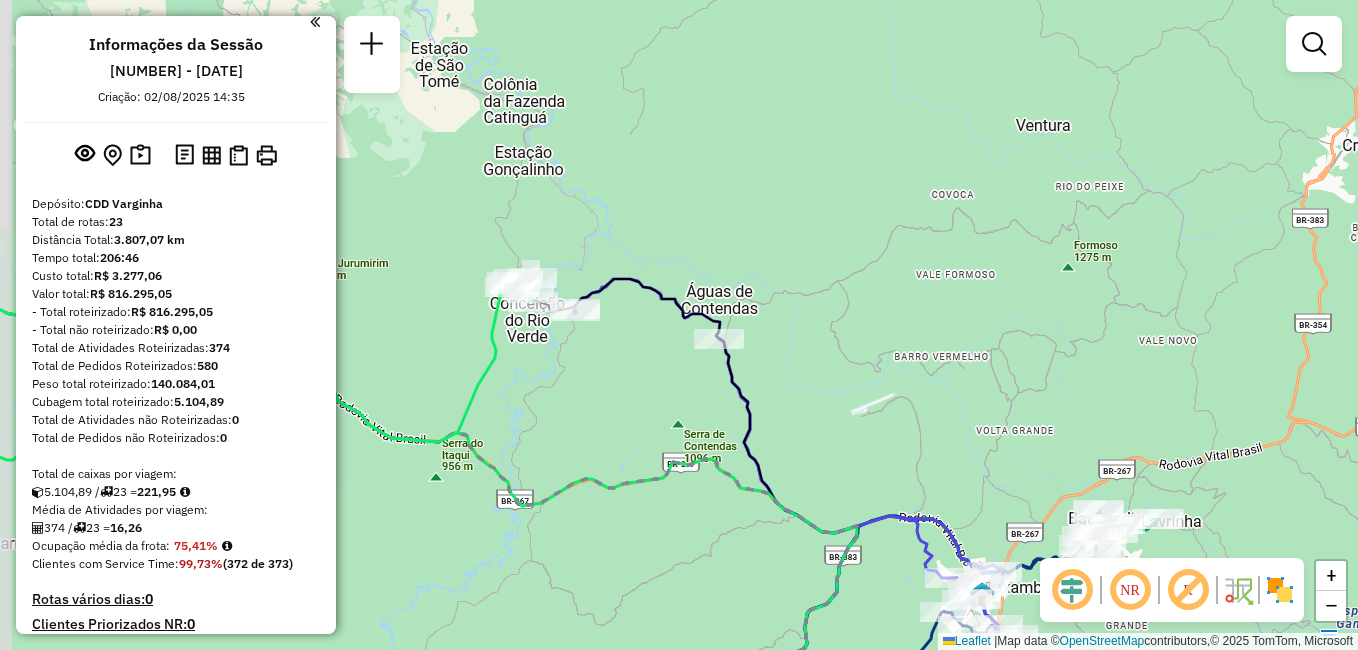 drag, startPoint x: 737, startPoint y: 320, endPoint x: 802, endPoint y: 375, distance: 85.146935 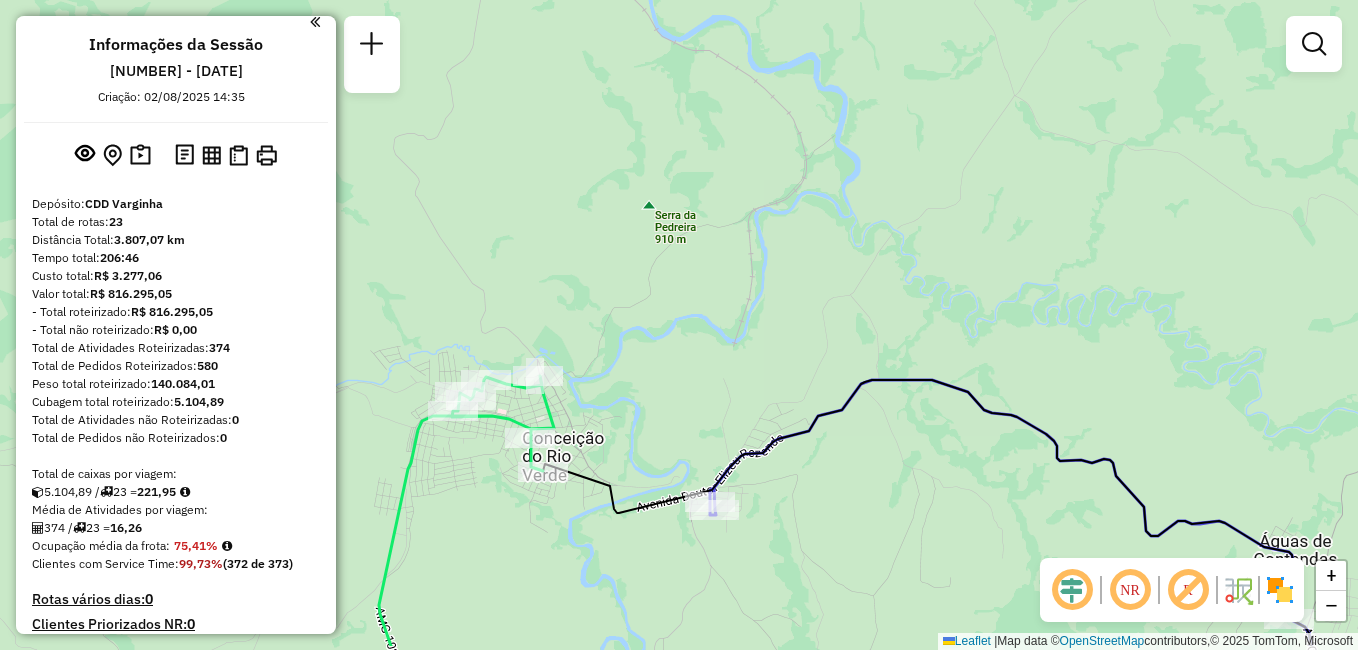 drag, startPoint x: 558, startPoint y: 278, endPoint x: 724, endPoint y: 191, distance: 187.41664 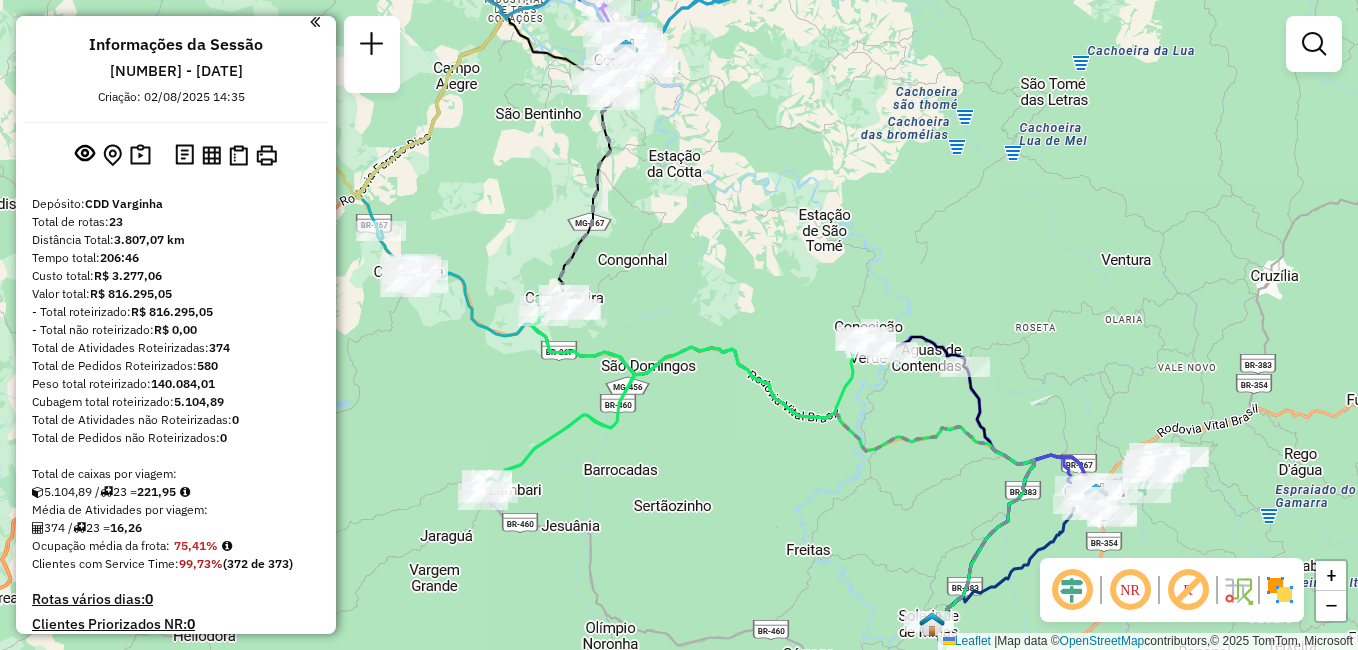 drag, startPoint x: 690, startPoint y: 232, endPoint x: 817, endPoint y: 285, distance: 137.6154 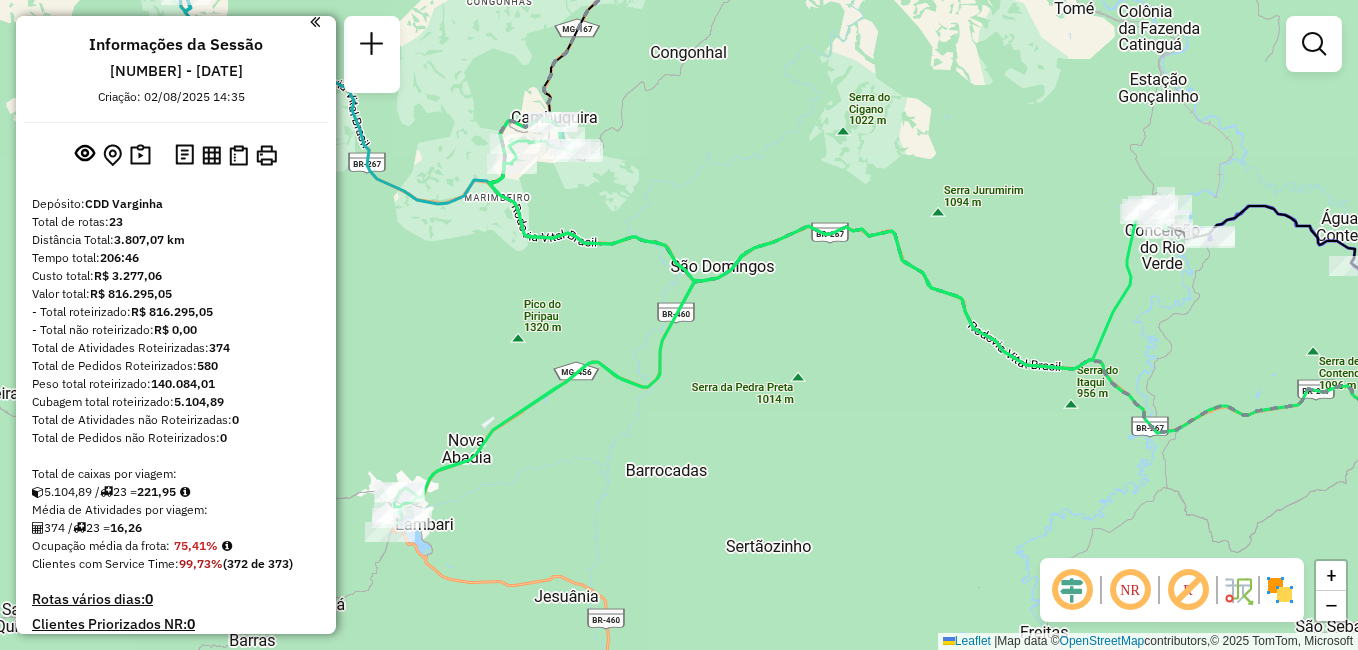 drag, startPoint x: 800, startPoint y: 278, endPoint x: 1030, endPoint y: 86, distance: 299.6064 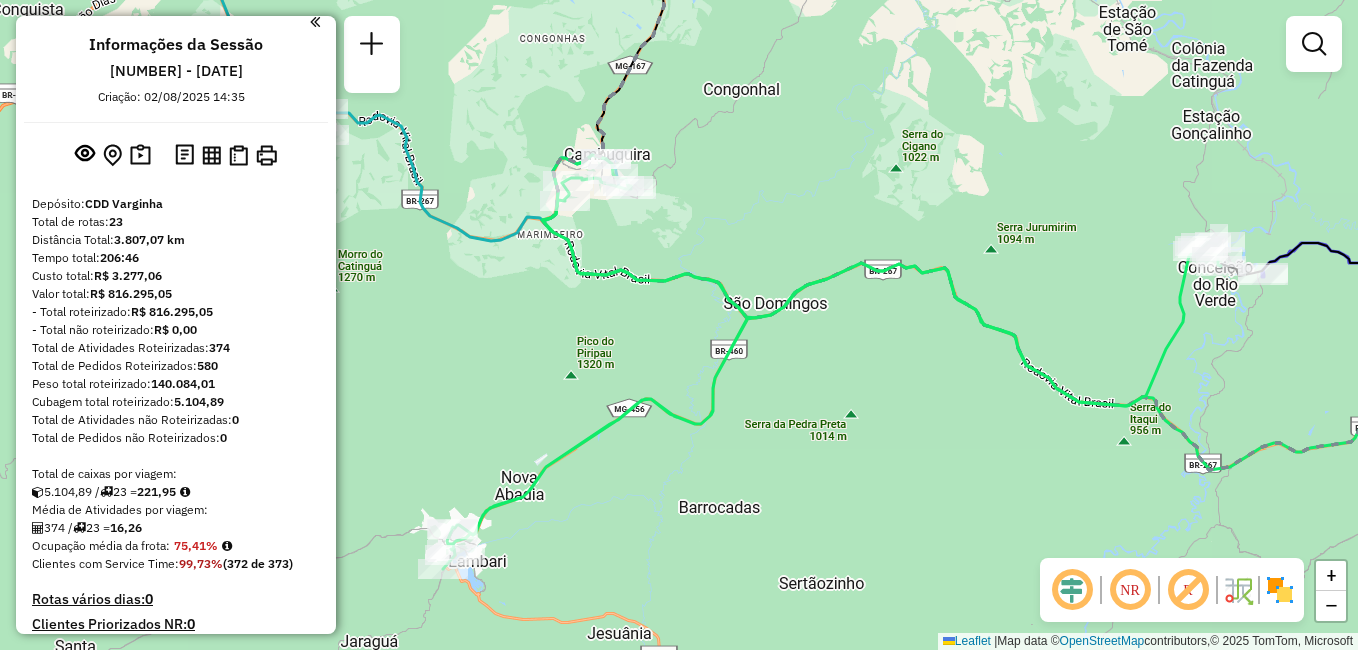 drag, startPoint x: 446, startPoint y: 329, endPoint x: 494, endPoint y: 368, distance: 61.846584 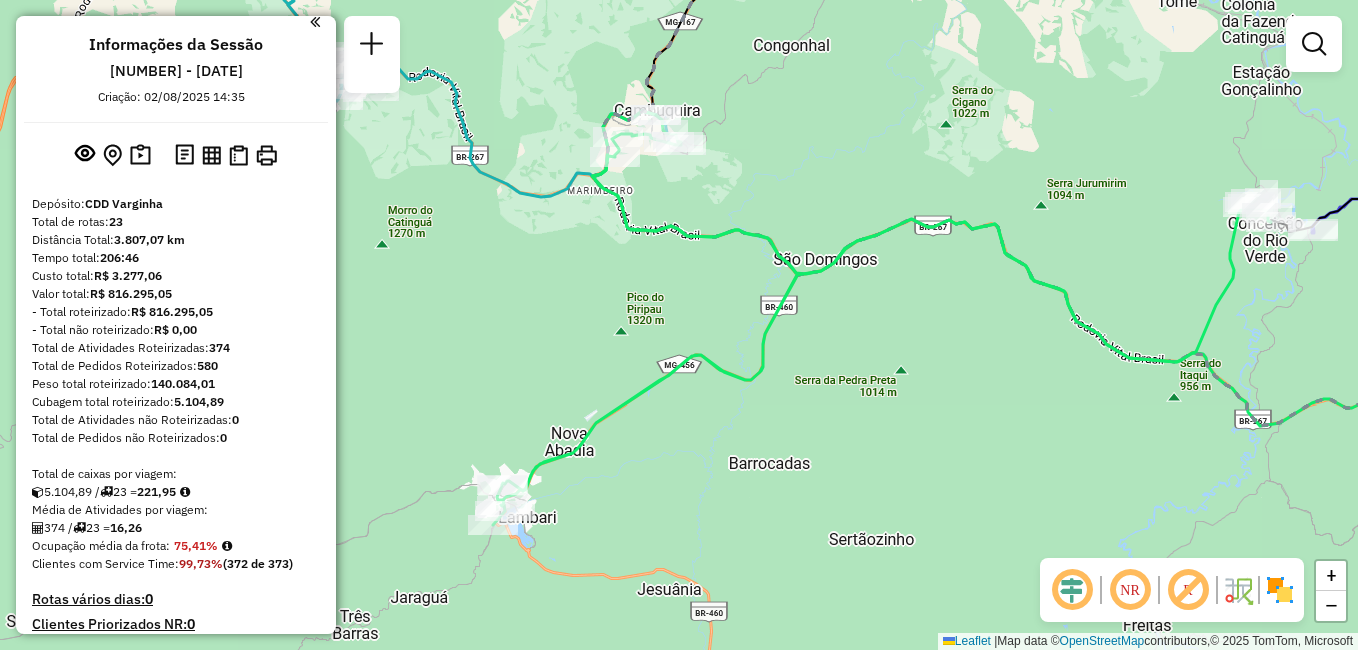 drag, startPoint x: 504, startPoint y: 389, endPoint x: 552, endPoint y: 347, distance: 63.780876 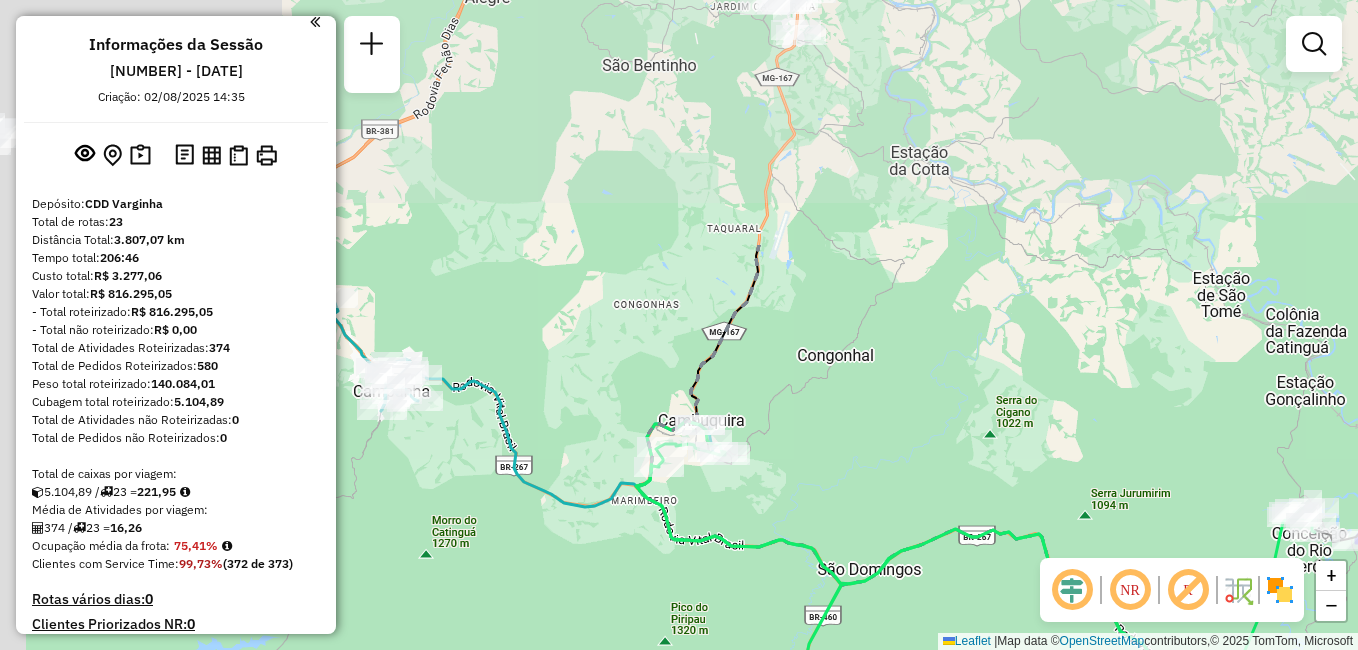 drag, startPoint x: 690, startPoint y: 245, endPoint x: 729, endPoint y: 516, distance: 273.7919 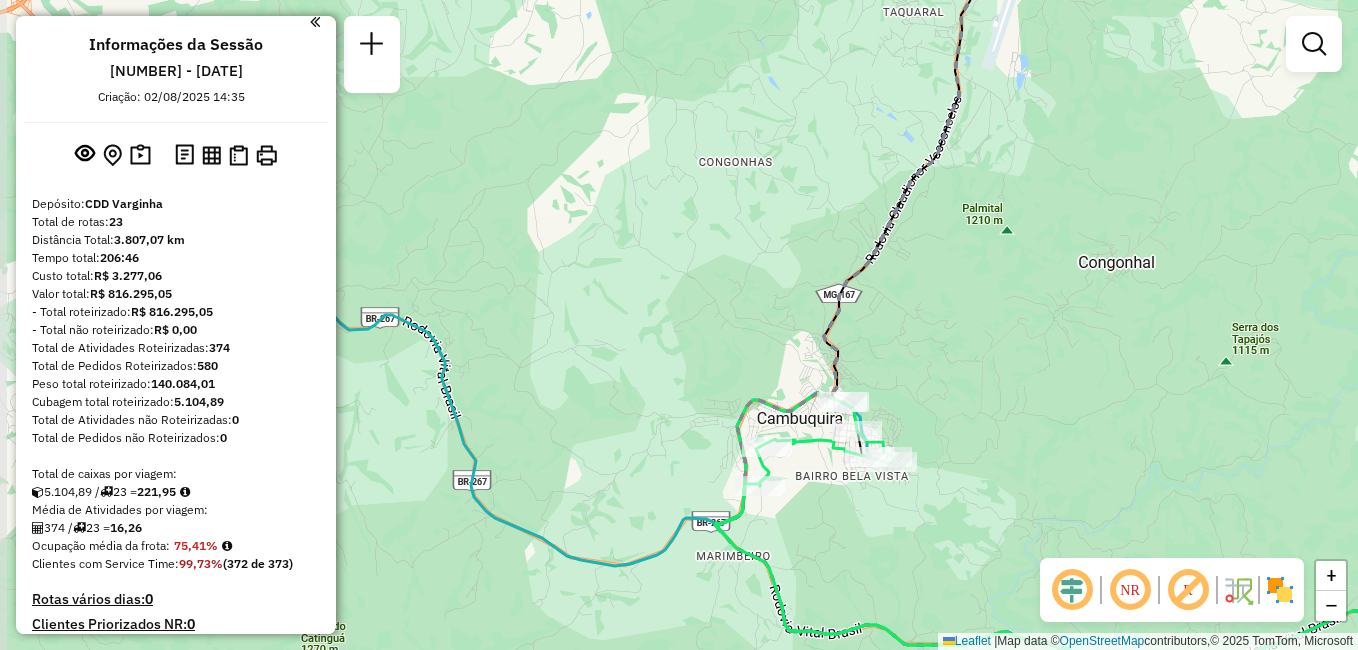 drag, startPoint x: 717, startPoint y: 404, endPoint x: 890, endPoint y: 345, distance: 182.78403 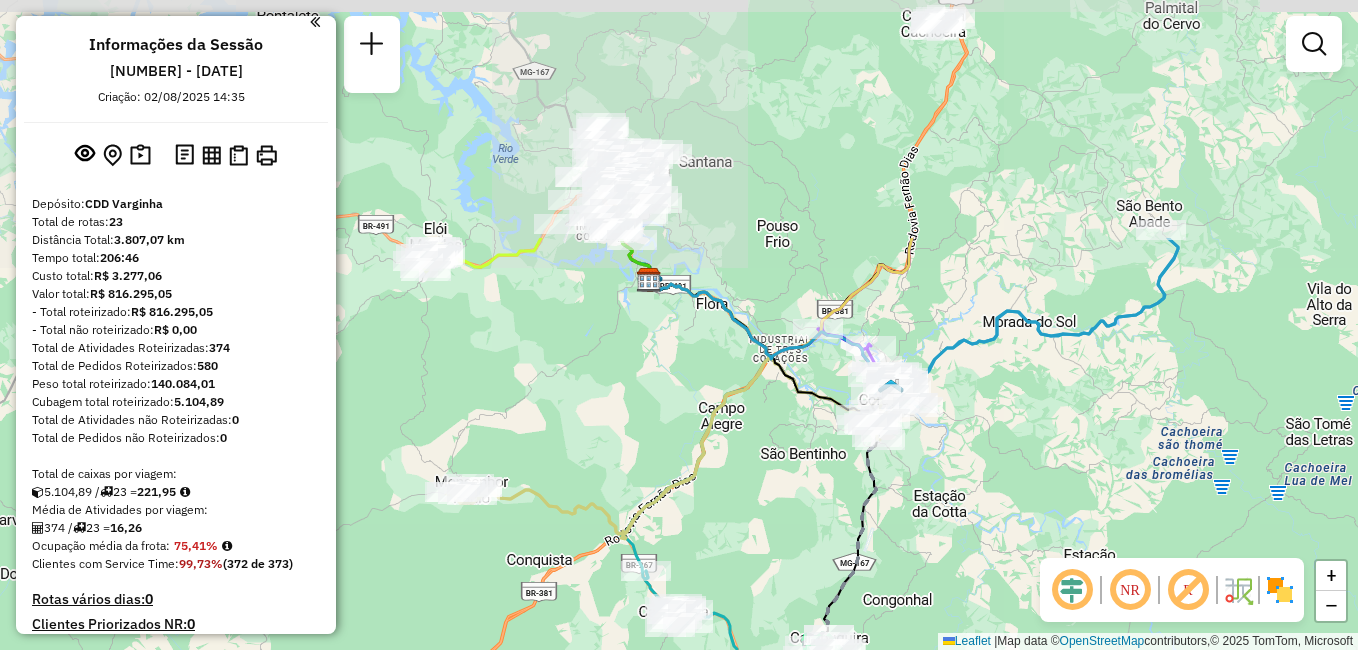 drag, startPoint x: 621, startPoint y: 344, endPoint x: 691, endPoint y: 562, distance: 228.96288 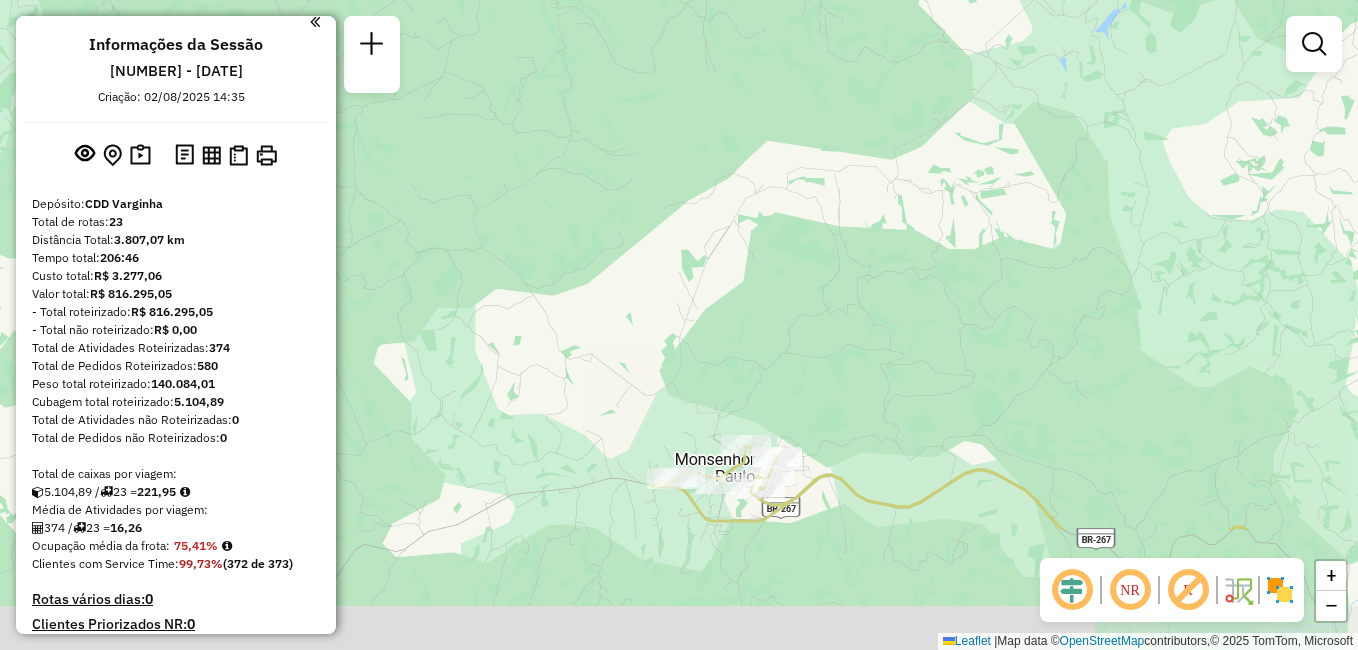 drag, startPoint x: 540, startPoint y: 448, endPoint x: 1100, endPoint y: 263, distance: 589.7669 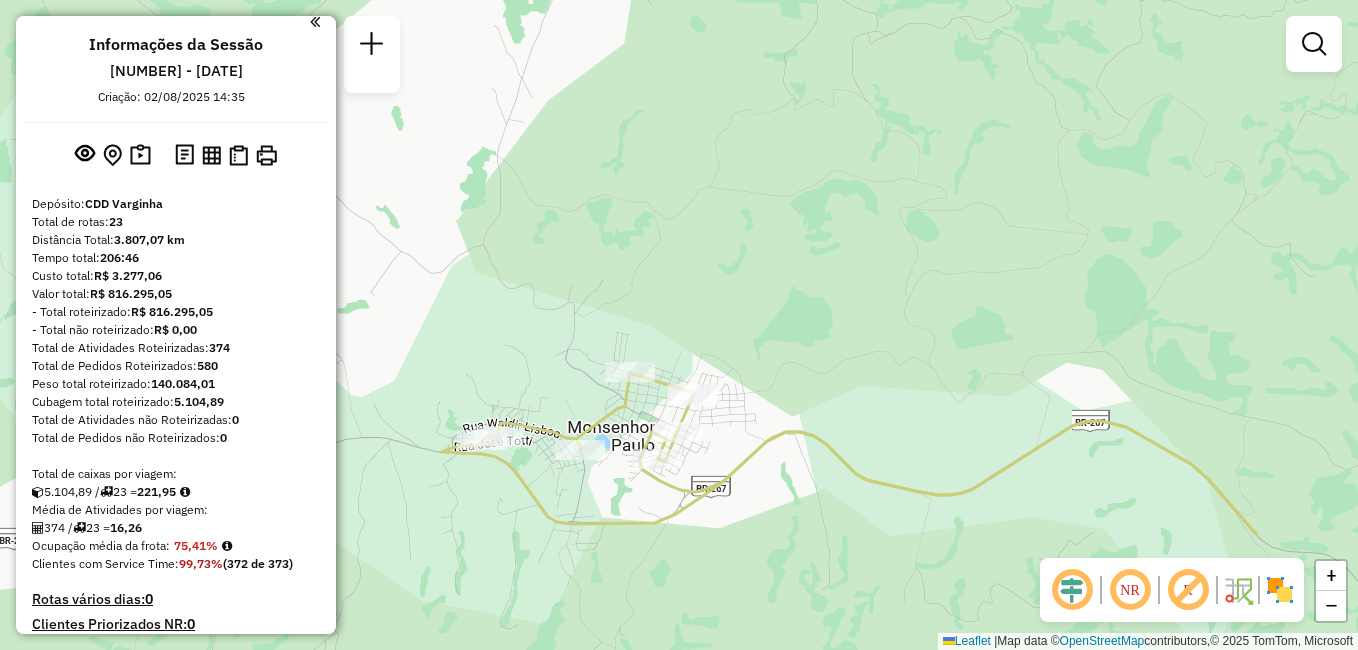 drag, startPoint x: 715, startPoint y: 445, endPoint x: 698, endPoint y: 264, distance: 181.79659 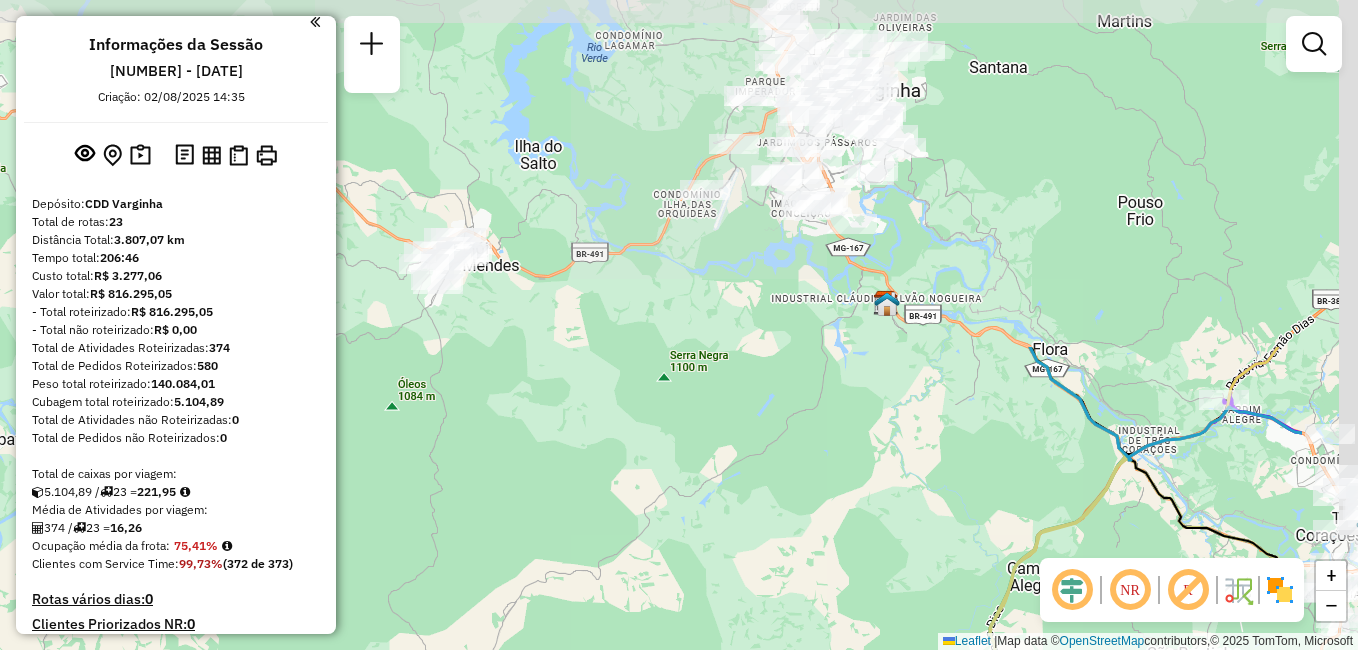 drag, startPoint x: 762, startPoint y: 315, endPoint x: 579, endPoint y: 693, distance: 419.96786 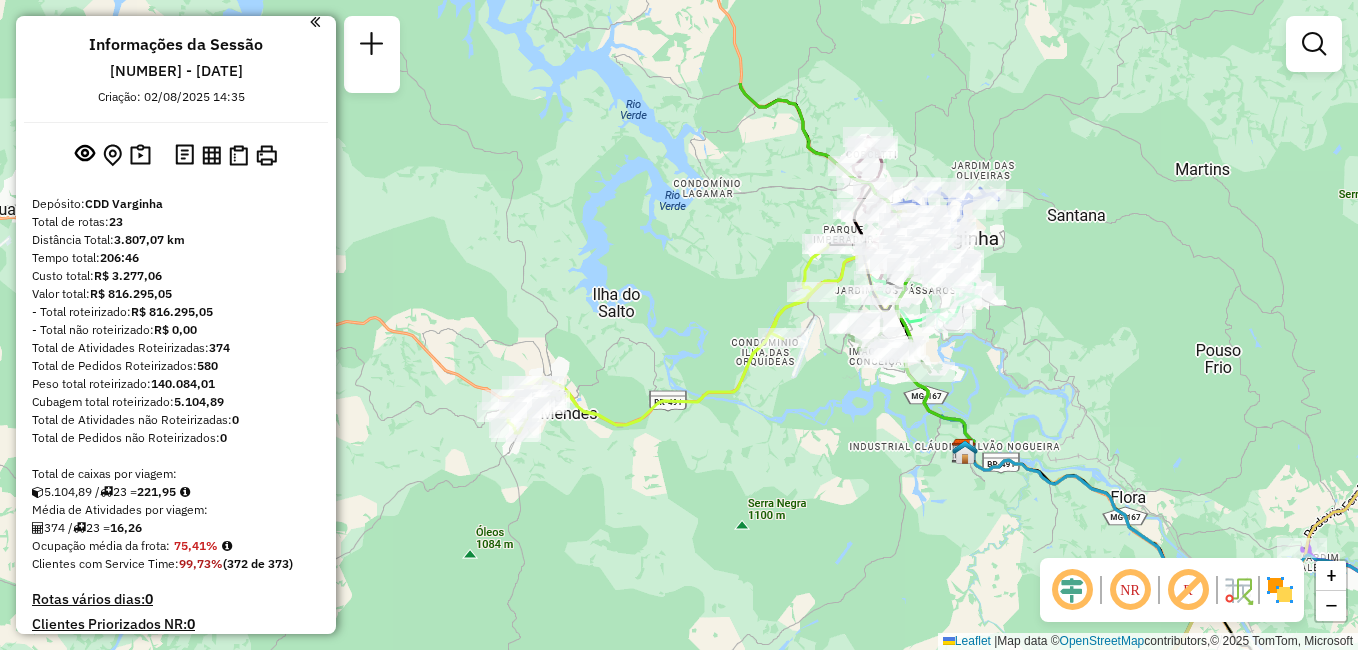 drag, startPoint x: 484, startPoint y: 357, endPoint x: 553, endPoint y: 486, distance: 146.29422 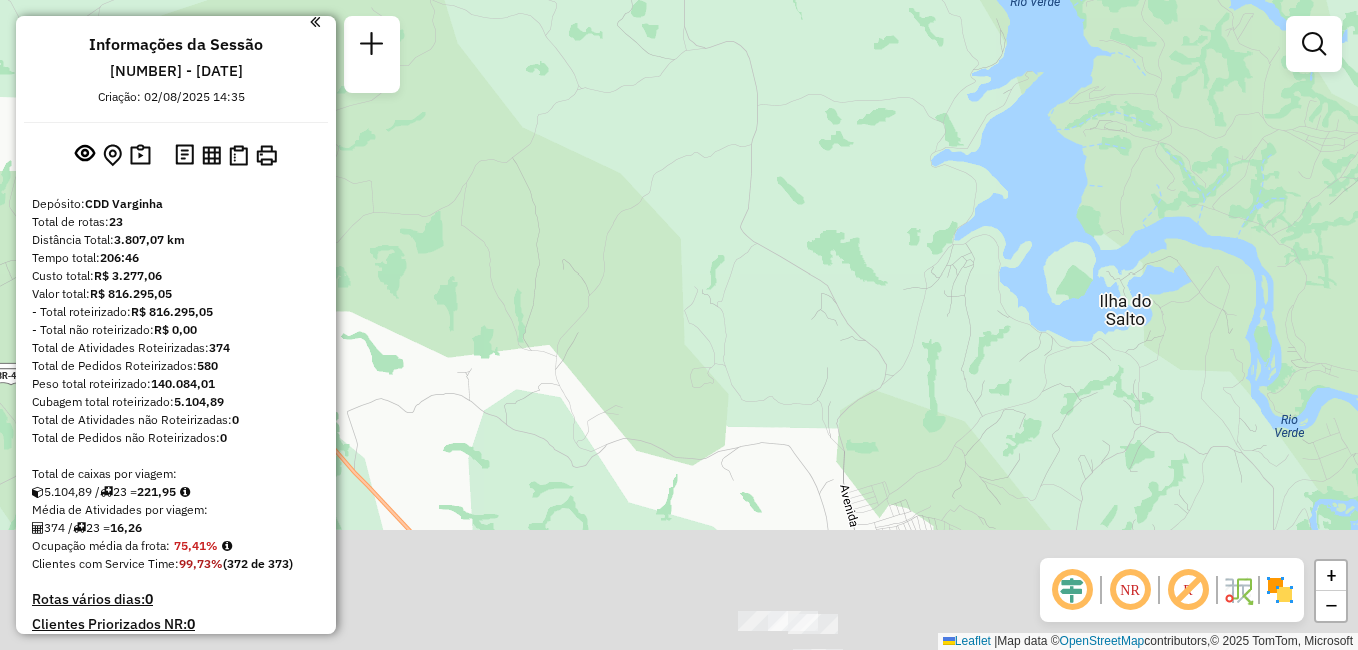 drag, startPoint x: 549, startPoint y: 290, endPoint x: 719, endPoint y: 165, distance: 211.00948 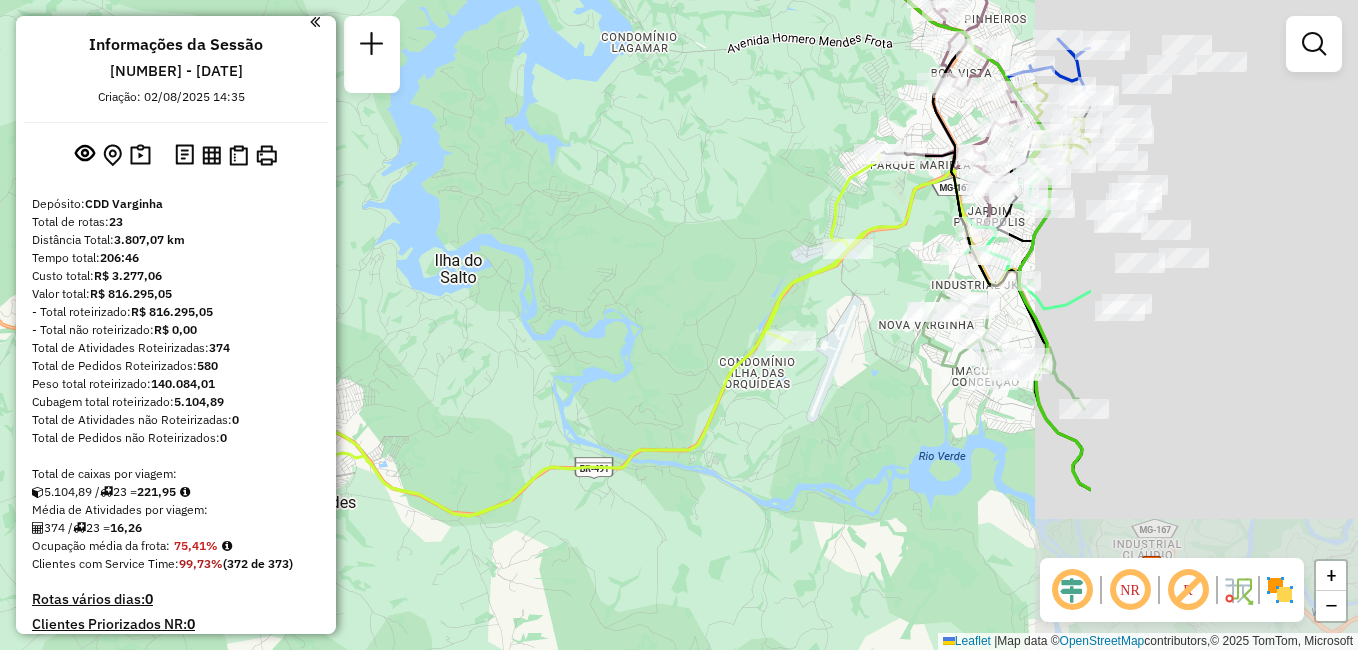 drag, startPoint x: 736, startPoint y: 345, endPoint x: 333, endPoint y: 329, distance: 403.3175 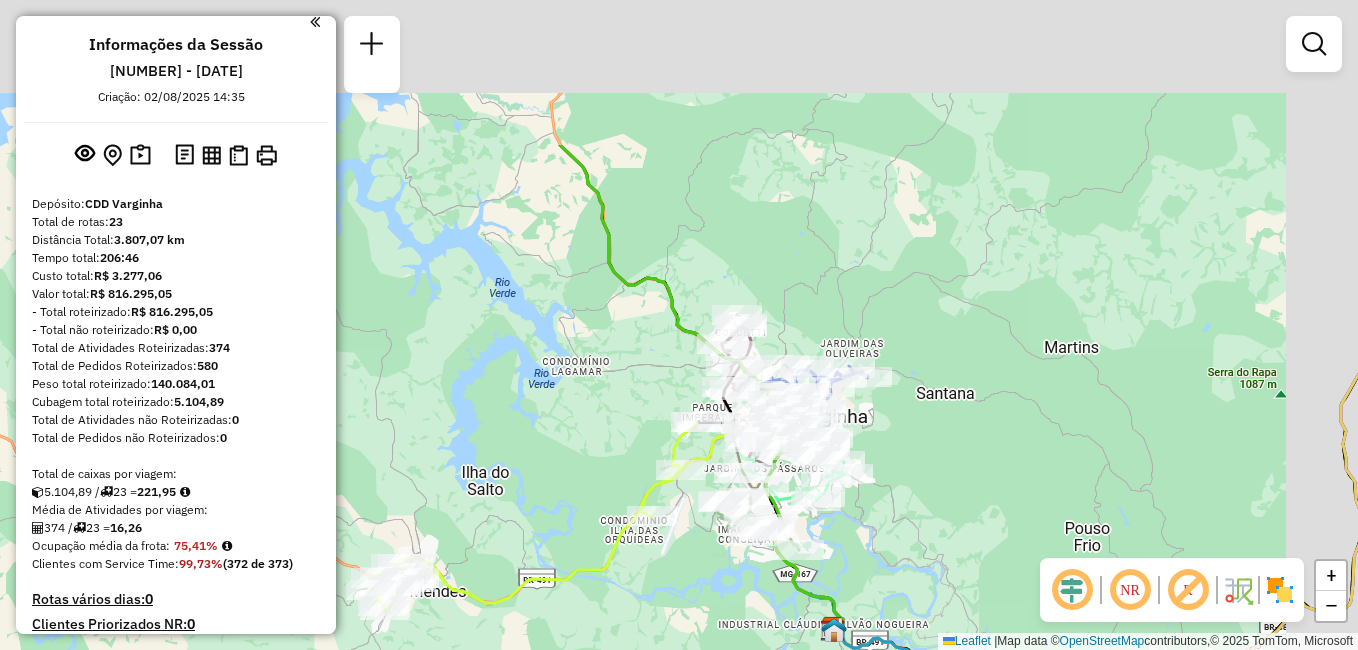 drag, startPoint x: 1009, startPoint y: 312, endPoint x: 919, endPoint y: 536, distance: 241.40422 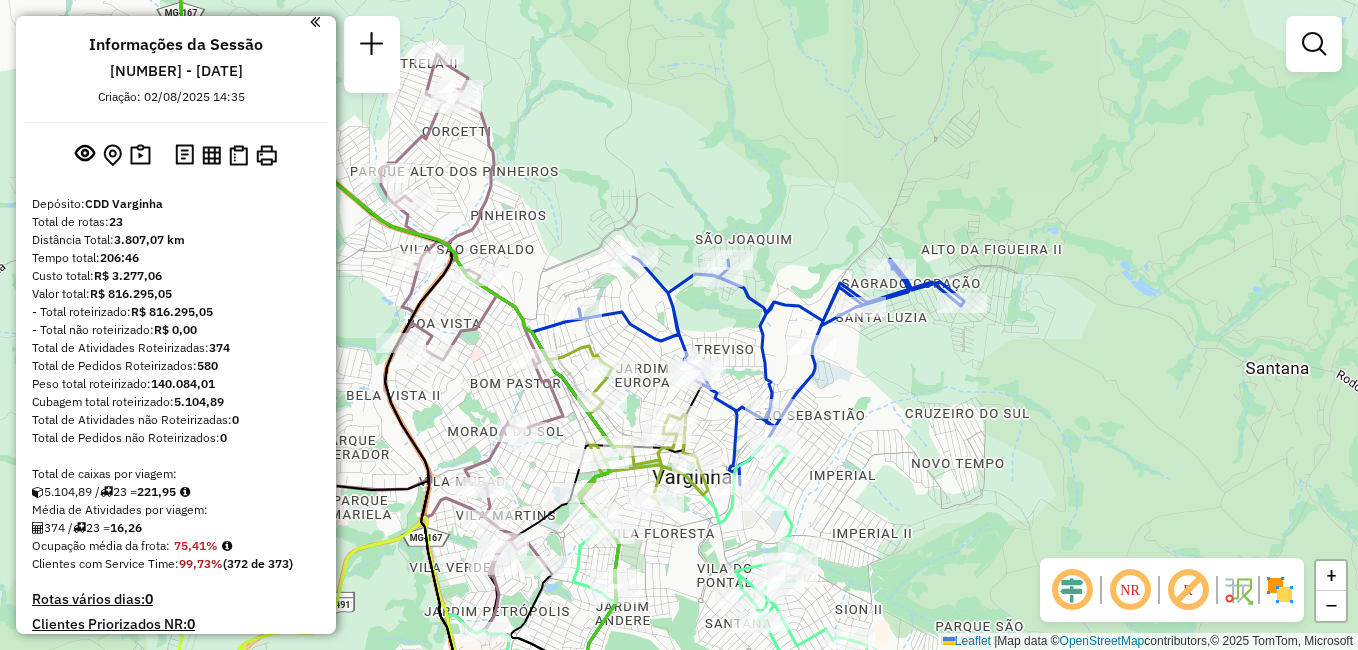 drag, startPoint x: 773, startPoint y: 419, endPoint x: 917, endPoint y: 383, distance: 148.43181 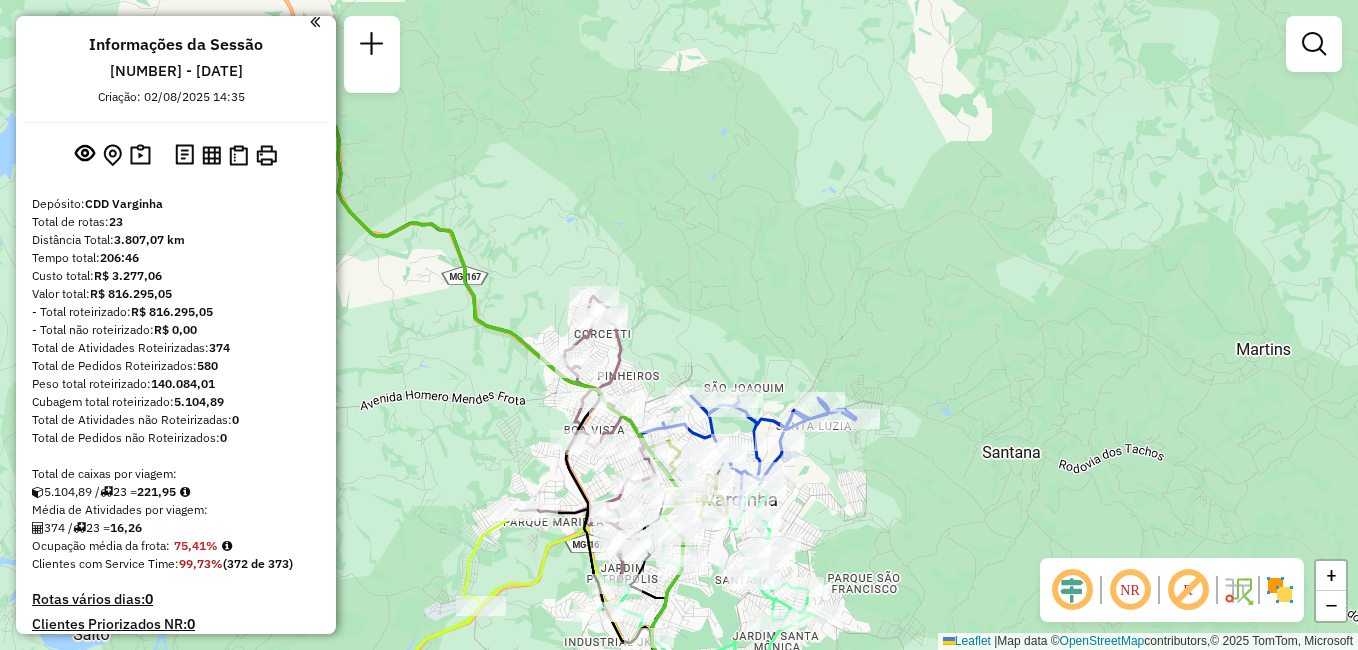 drag, startPoint x: 621, startPoint y: 162, endPoint x: 682, endPoint y: 347, distance: 194.79733 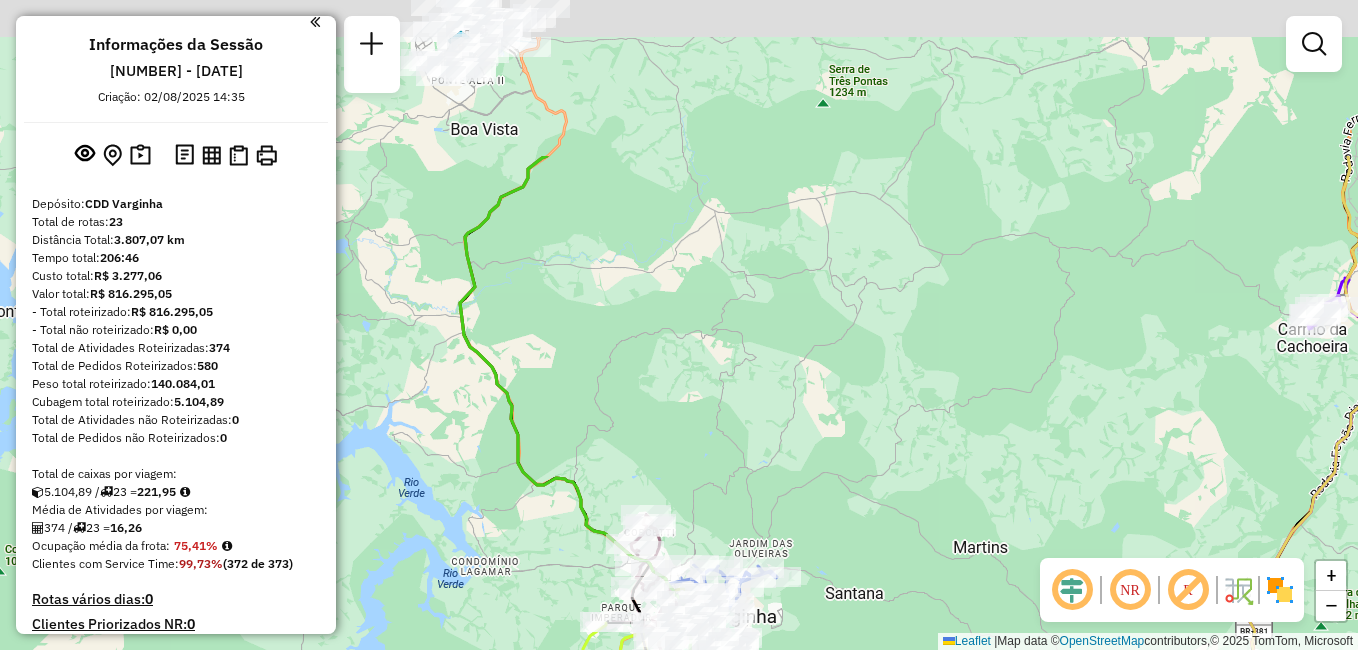 drag, startPoint x: 626, startPoint y: 176, endPoint x: 644, endPoint y: 397, distance: 221.73183 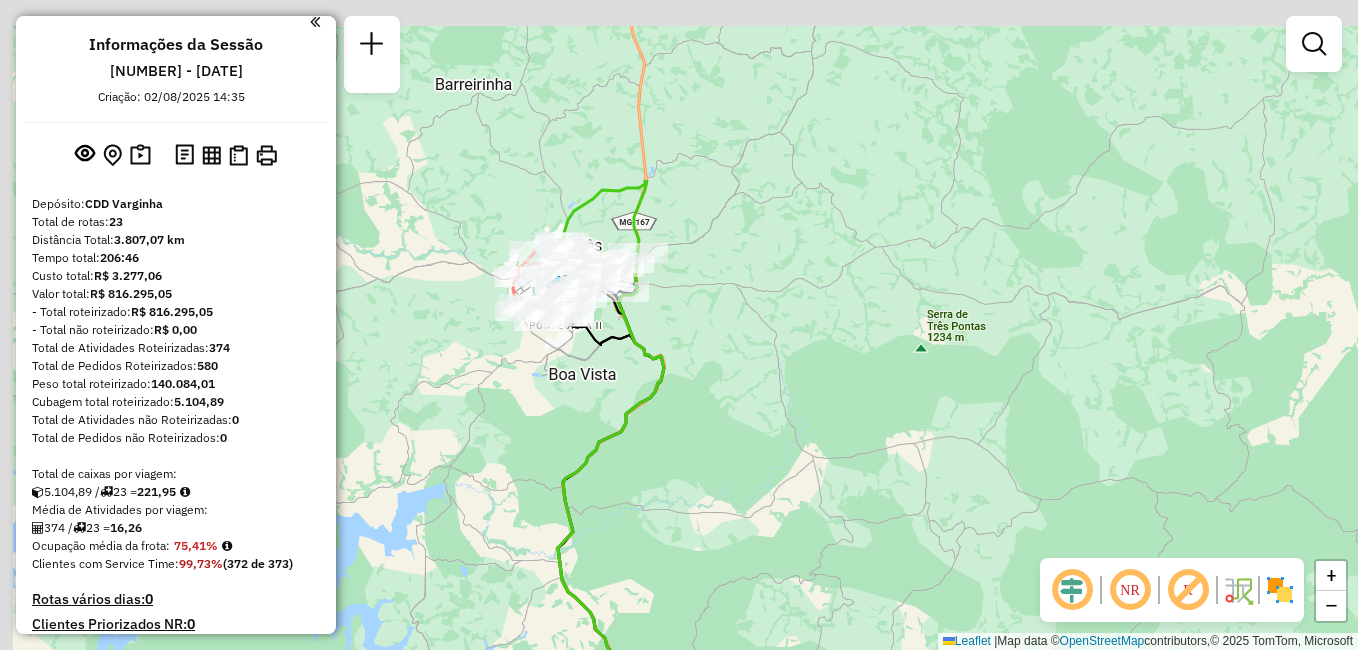 drag, startPoint x: 545, startPoint y: 119, endPoint x: 643, endPoint y: 364, distance: 263.87308 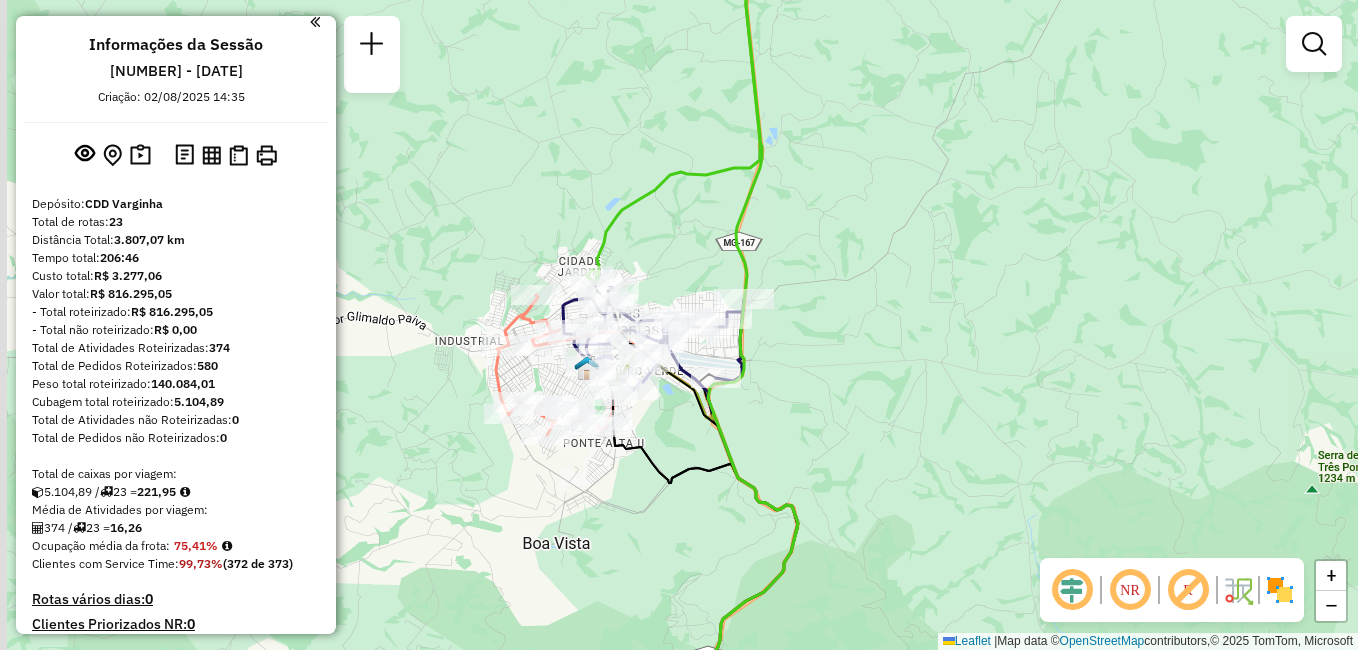 drag, startPoint x: 704, startPoint y: 258, endPoint x: 863, endPoint y: 309, distance: 166.97903 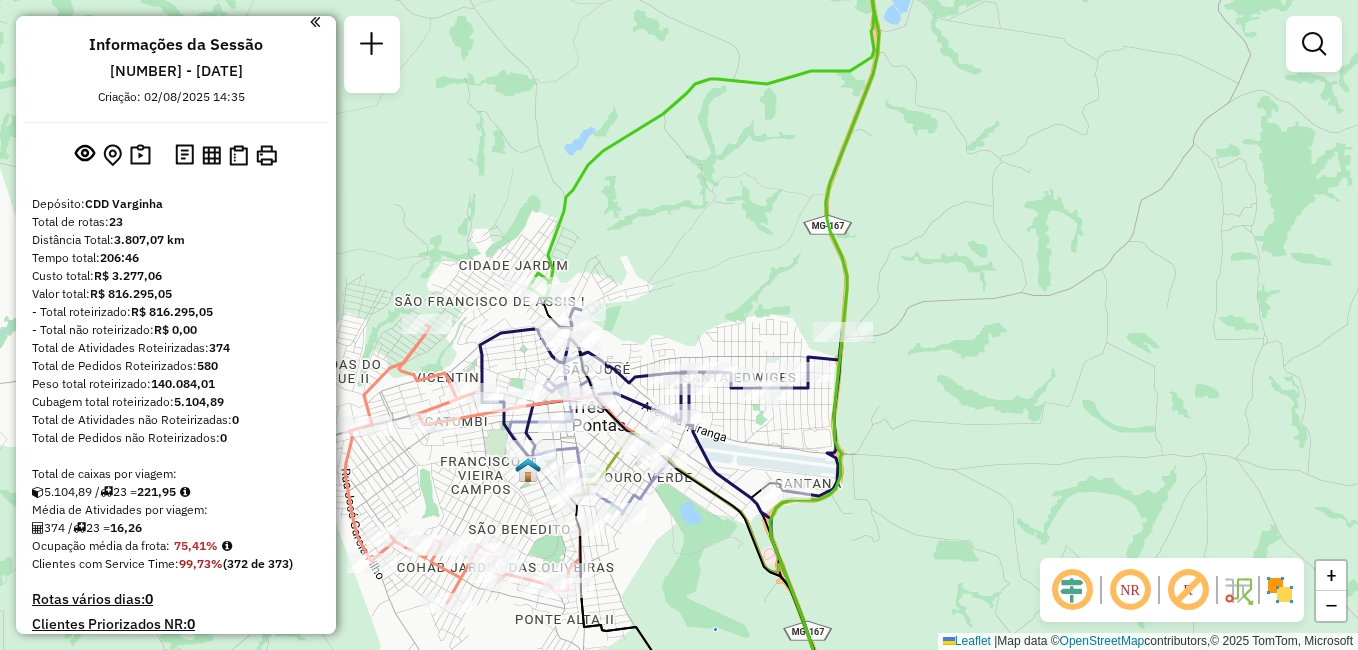 drag, startPoint x: 639, startPoint y: 269, endPoint x: 685, endPoint y: 236, distance: 56.61272 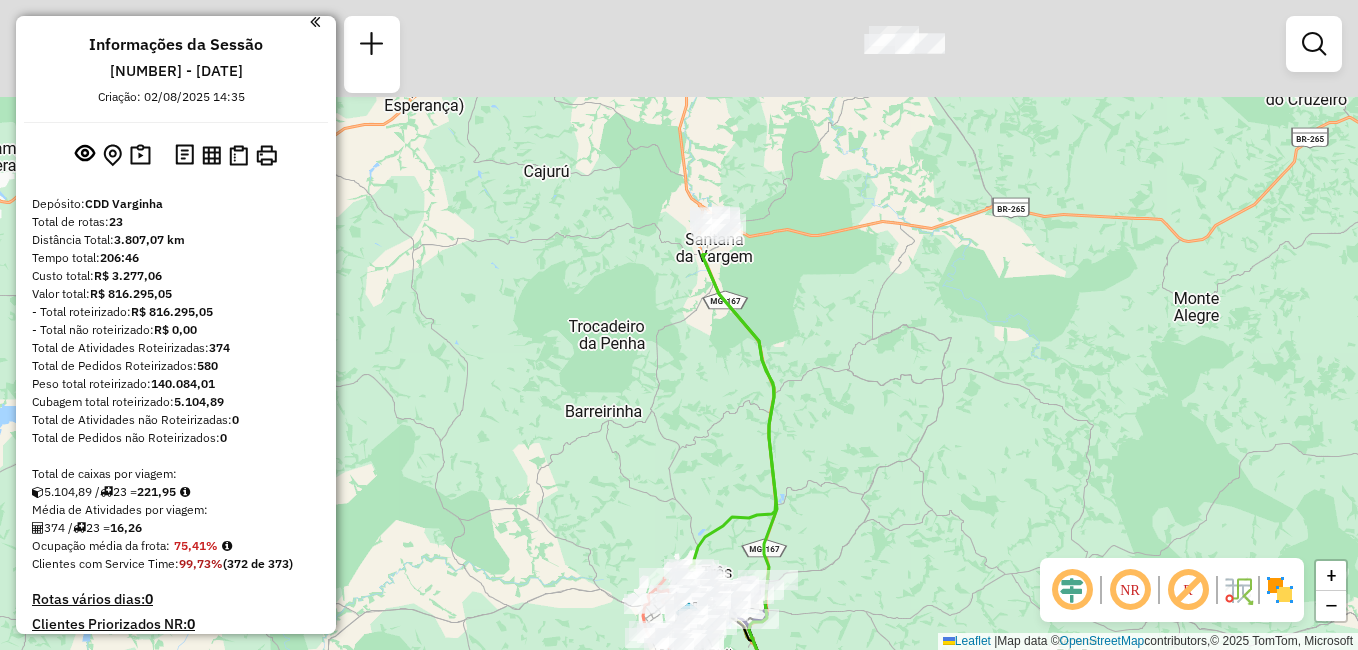 drag, startPoint x: 776, startPoint y: 225, endPoint x: 824, endPoint y: 548, distance: 326.5471 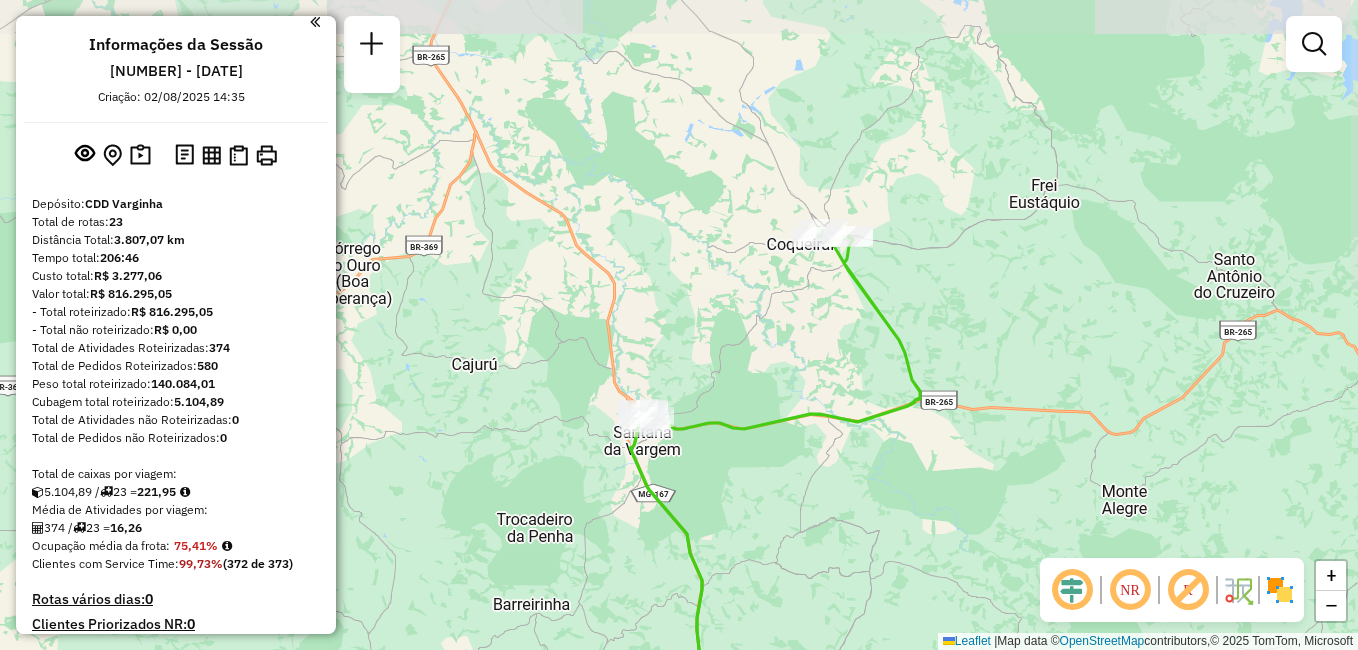 drag, startPoint x: 785, startPoint y: 322, endPoint x: 715, endPoint y: 507, distance: 197.8004 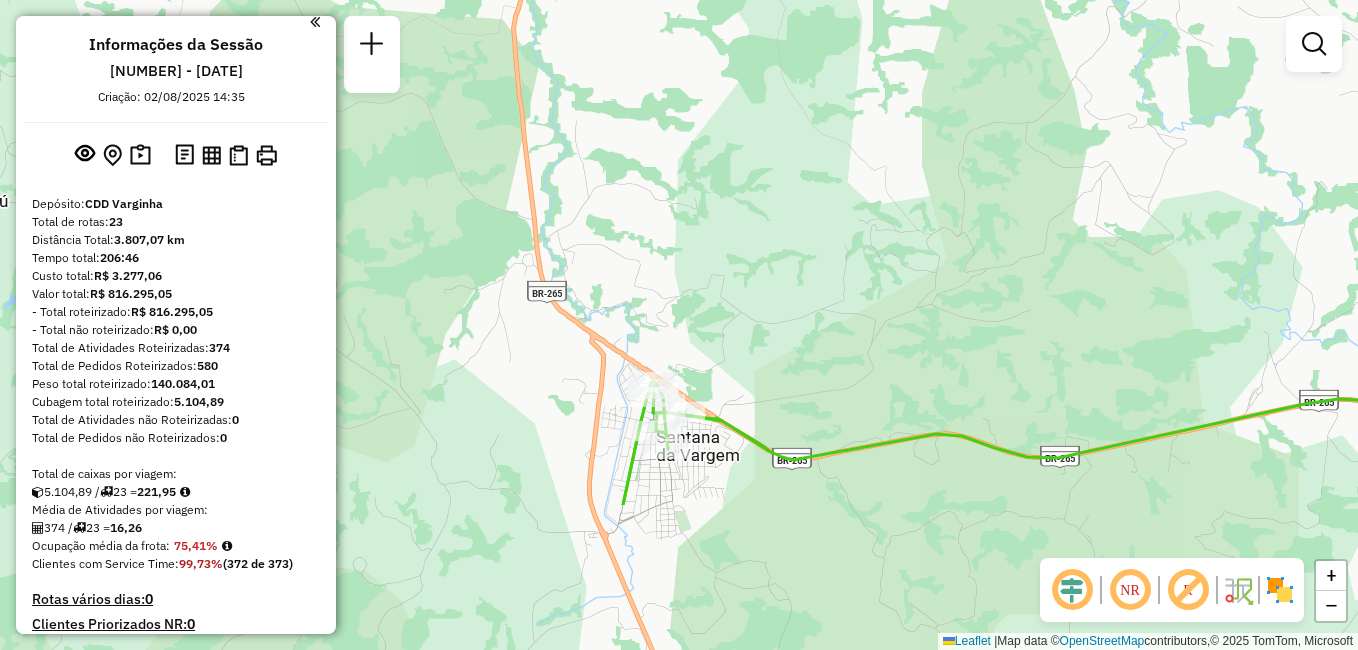 drag, startPoint x: 630, startPoint y: 371, endPoint x: 587, endPoint y: 161, distance: 214.35718 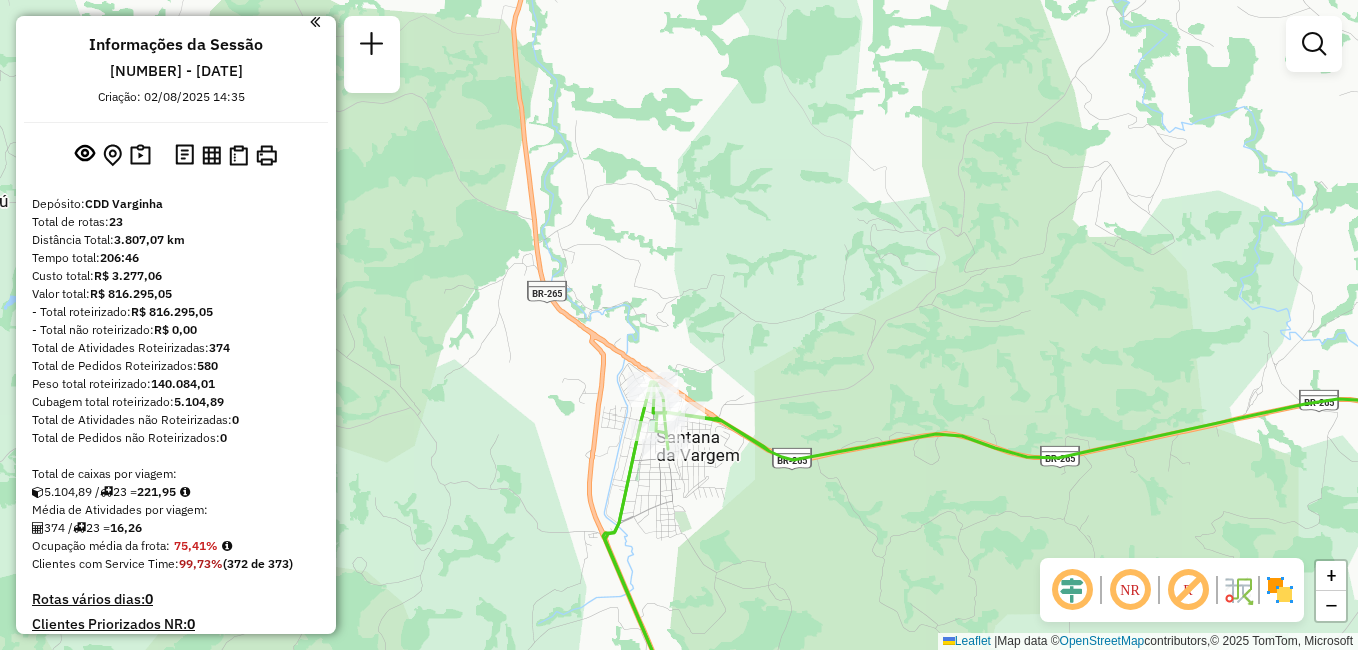 select on "**********" 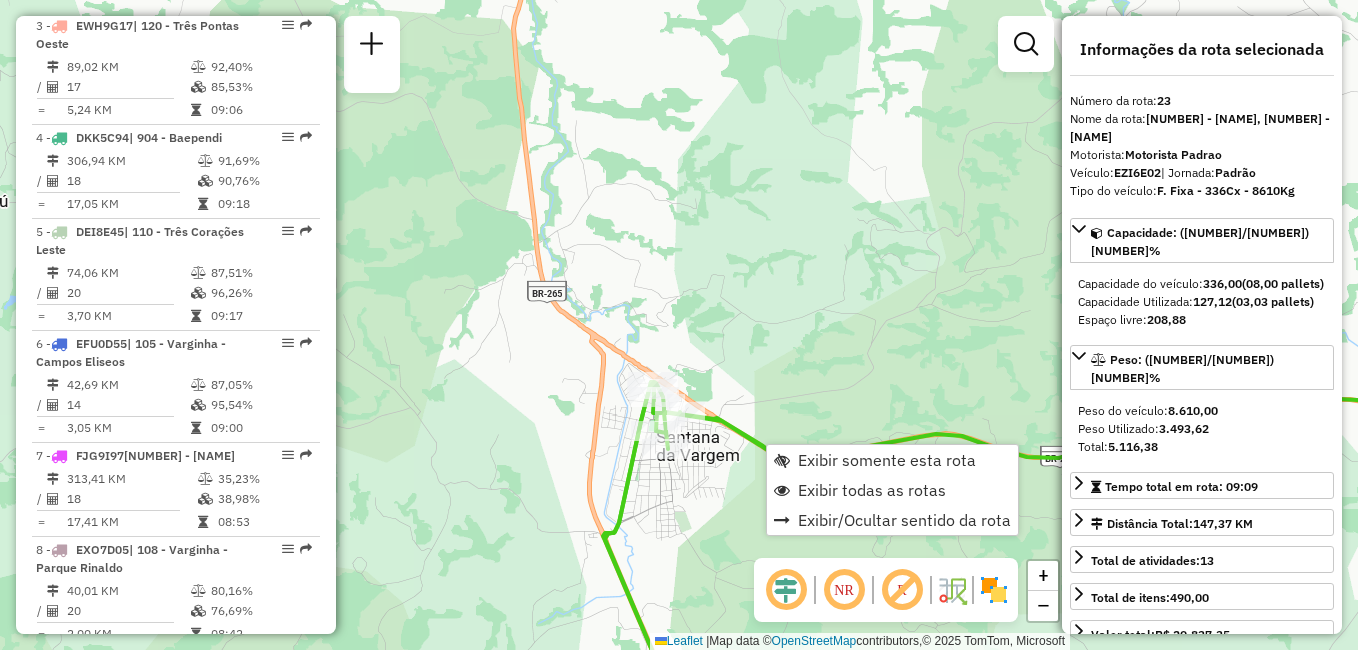 scroll, scrollTop: 2708, scrollLeft: 0, axis: vertical 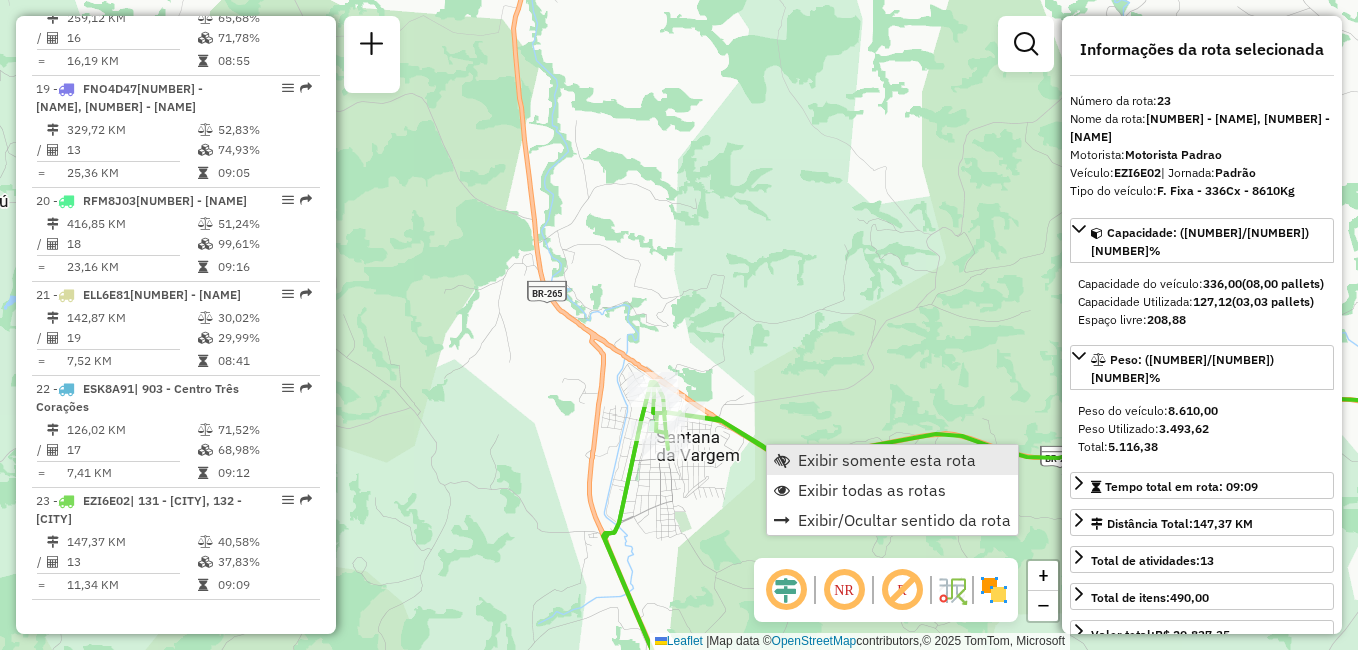 click on "Exibir somente esta rota" at bounding box center [892, 460] 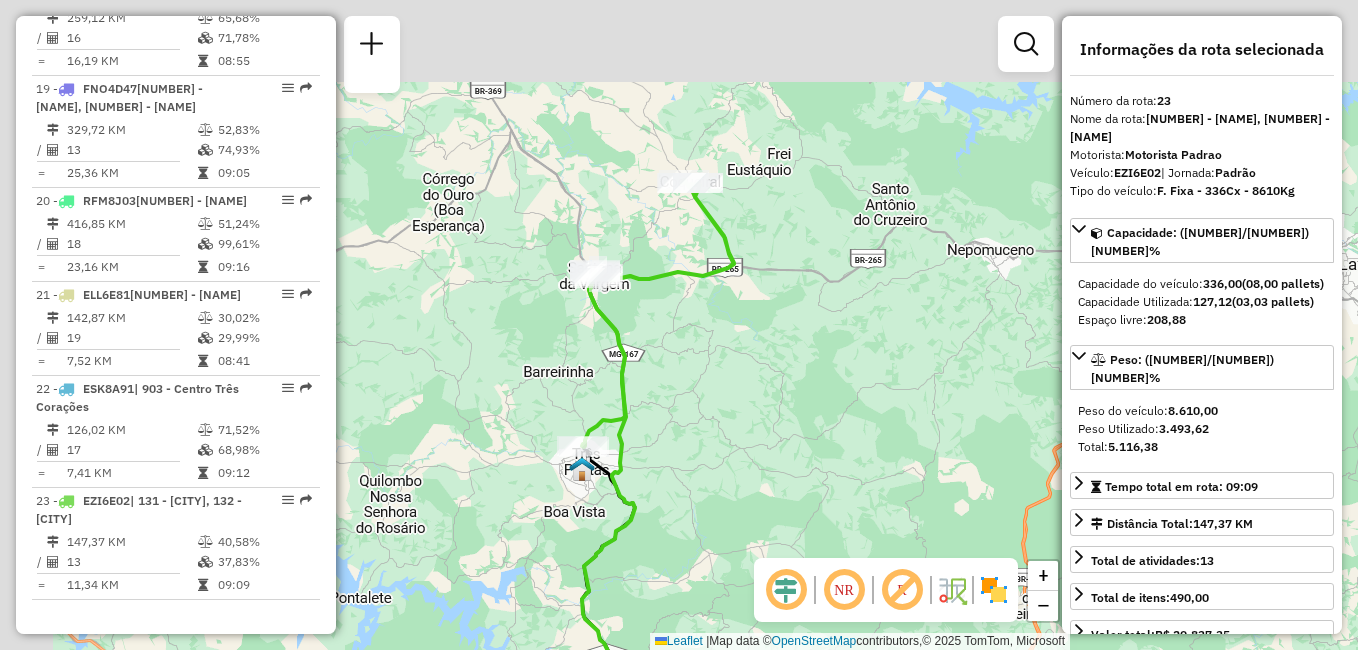 drag, startPoint x: 681, startPoint y: 259, endPoint x: 736, endPoint y: 416, distance: 166.35504 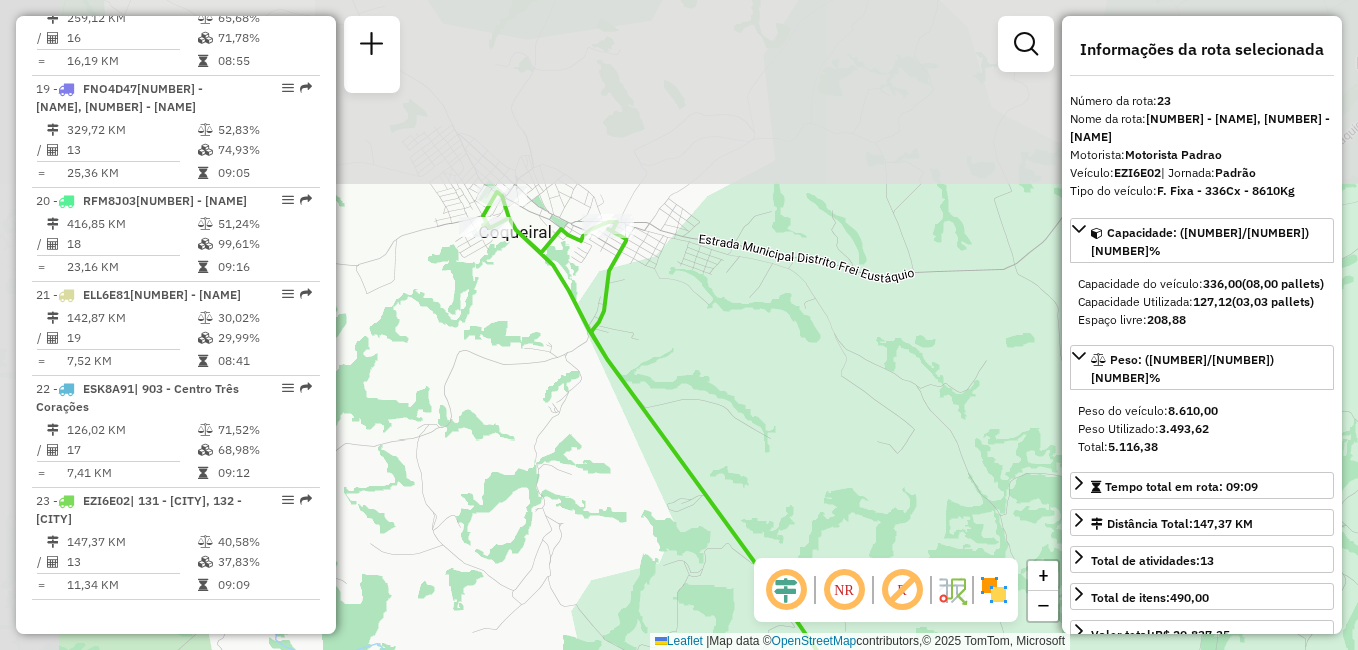 drag, startPoint x: 676, startPoint y: 213, endPoint x: 793, endPoint y: 413, distance: 231.70886 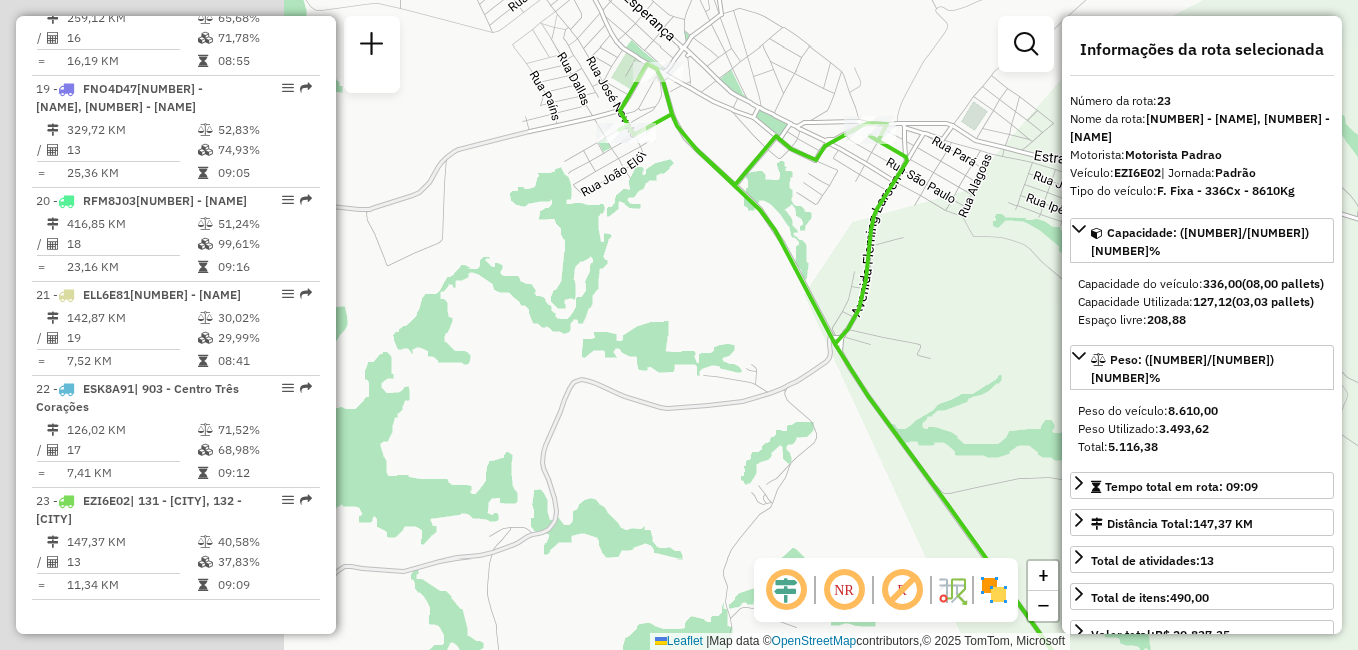 drag, startPoint x: 614, startPoint y: 281, endPoint x: 963, endPoint y: 244, distance: 350.95584 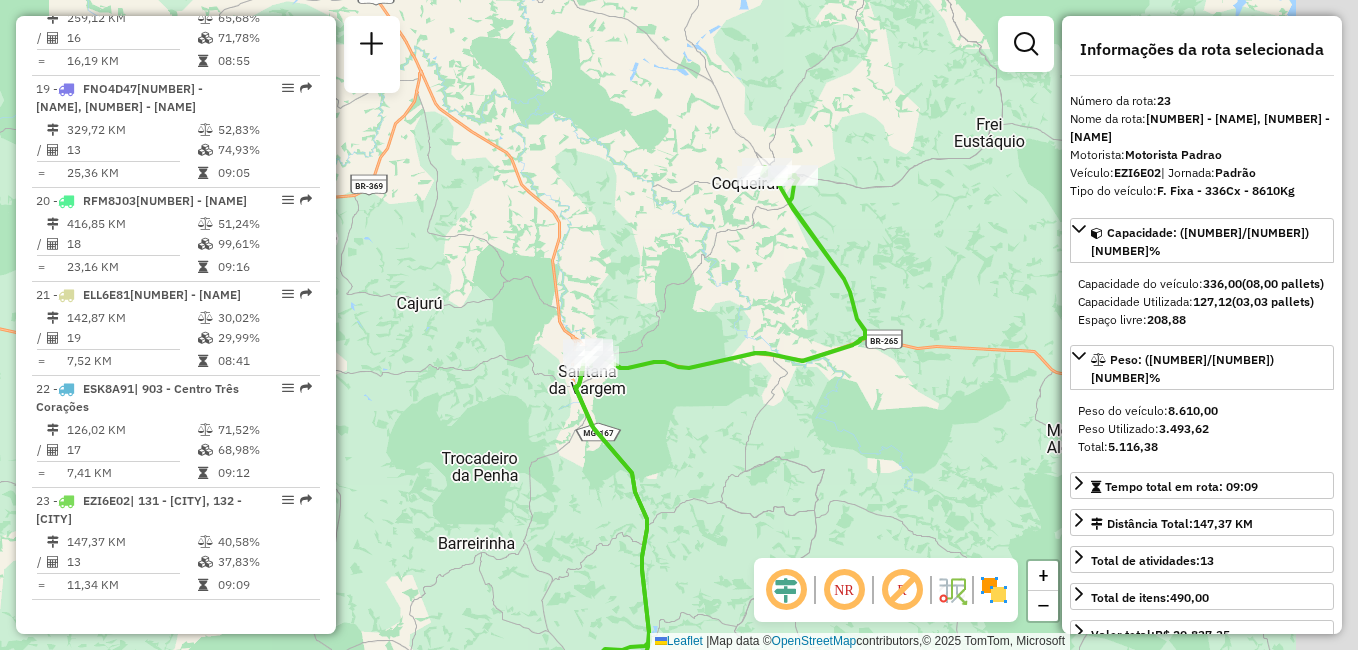 drag, startPoint x: 893, startPoint y: 280, endPoint x: 656, endPoint y: 216, distance: 245.4893 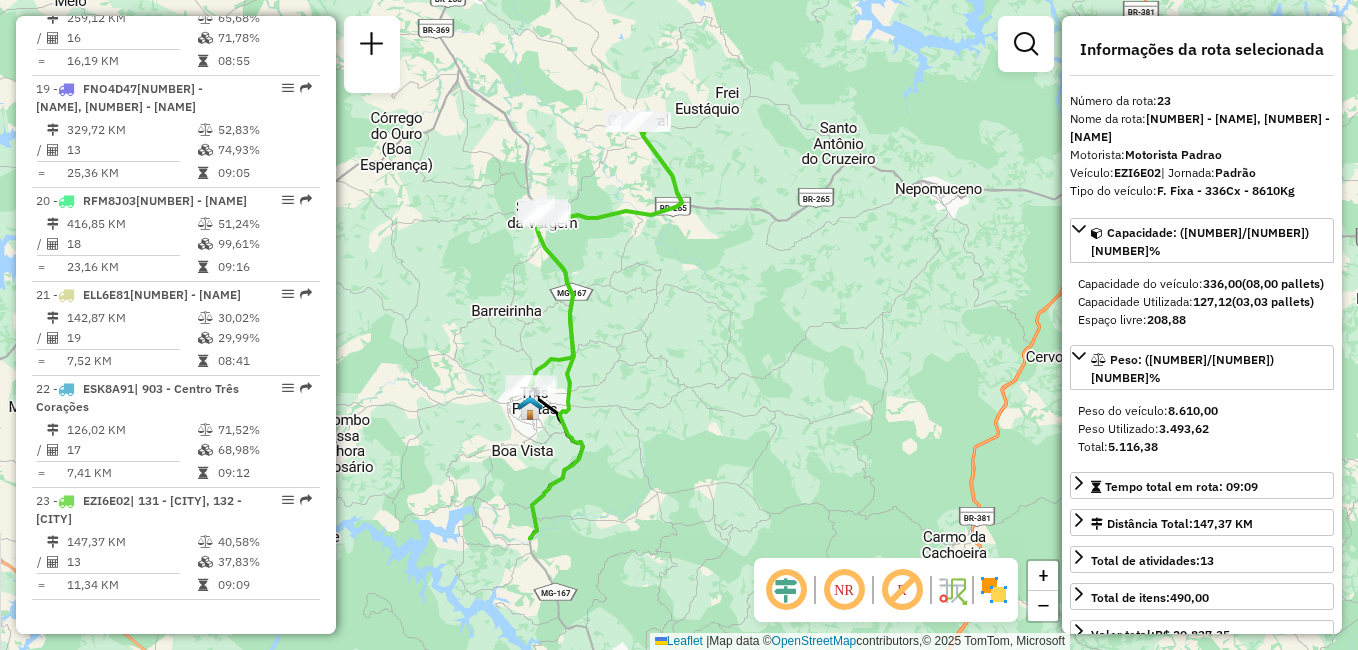 drag, startPoint x: 653, startPoint y: 457, endPoint x: 637, endPoint y: 282, distance: 175.7299 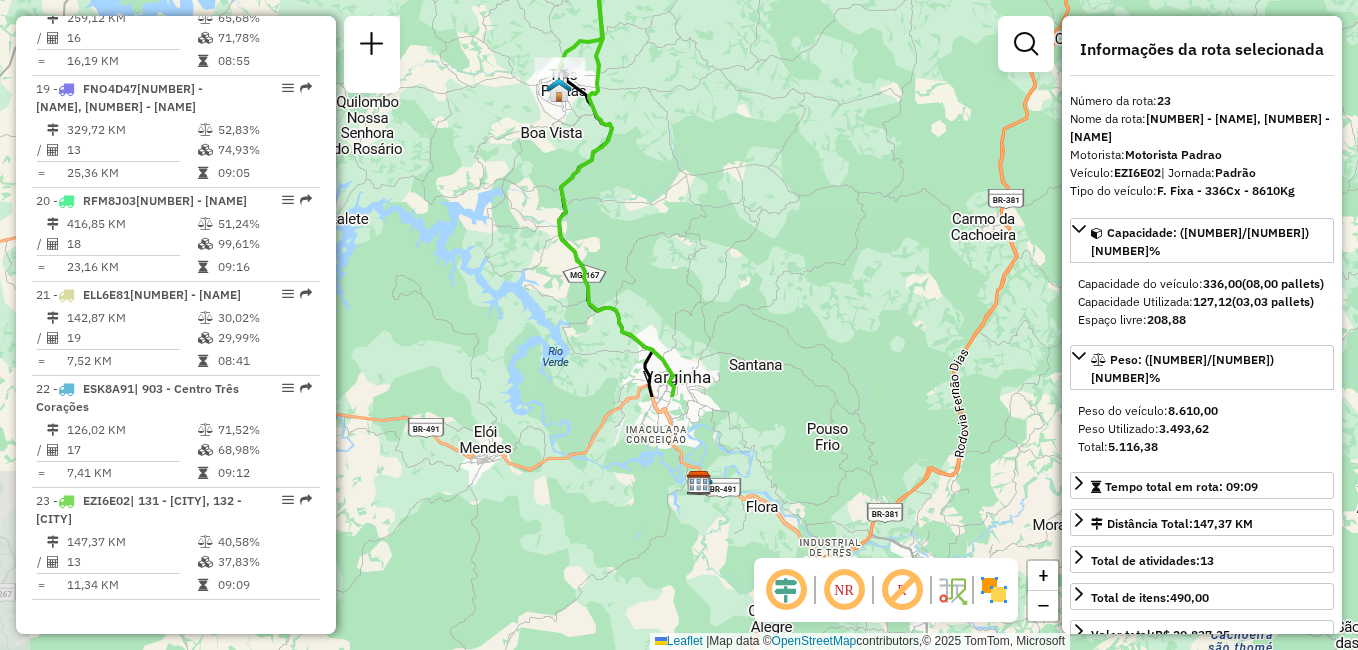 drag, startPoint x: 675, startPoint y: 522, endPoint x: 703, endPoint y: 203, distance: 320.22647 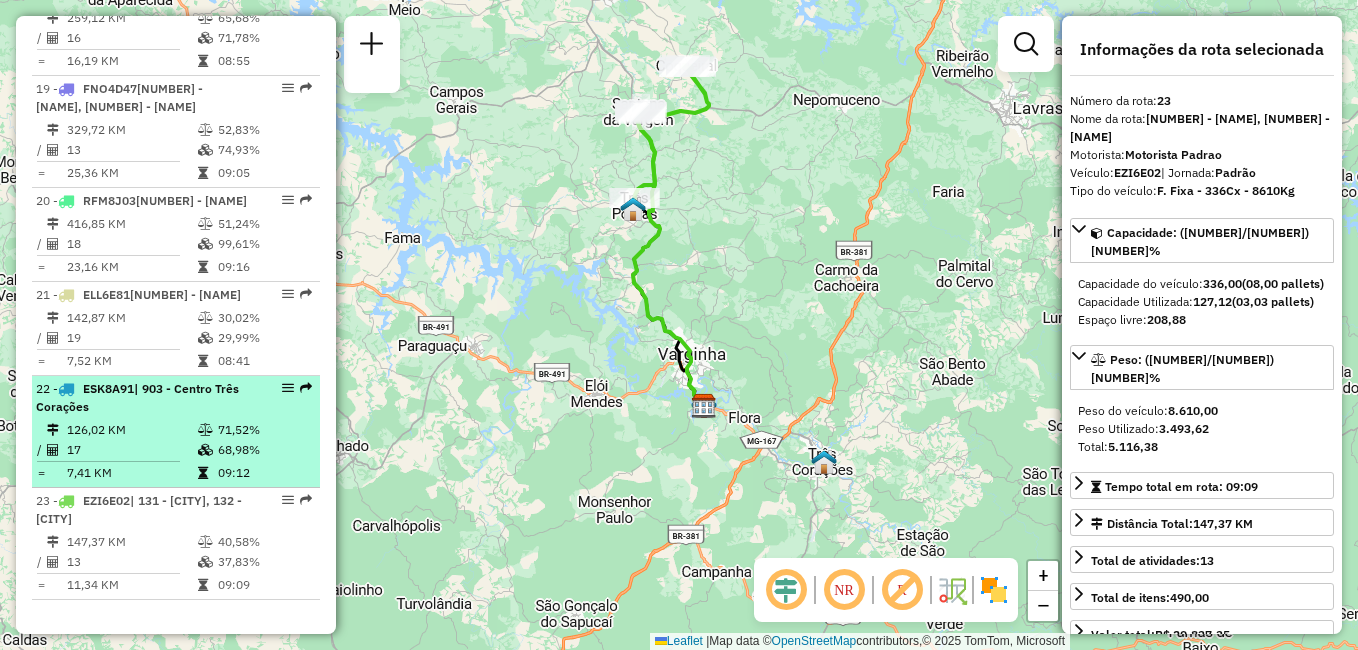 click on "71,52%" at bounding box center (264, 430) 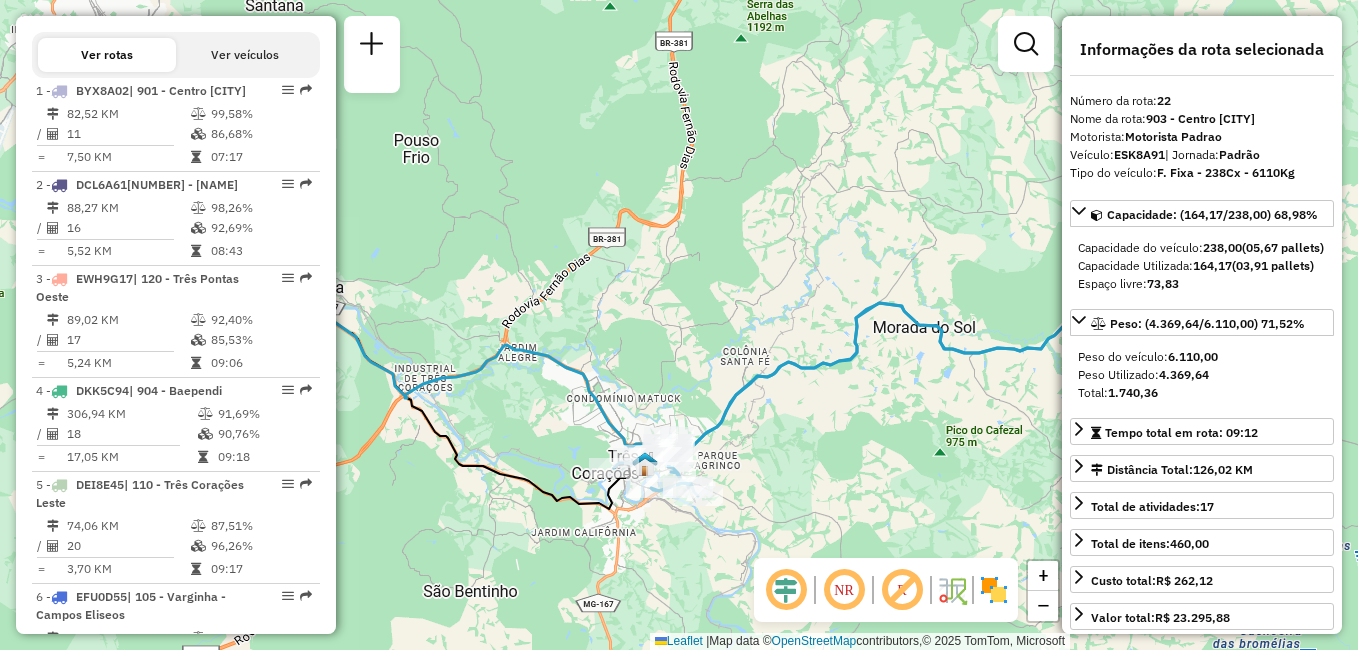 scroll, scrollTop: 608, scrollLeft: 0, axis: vertical 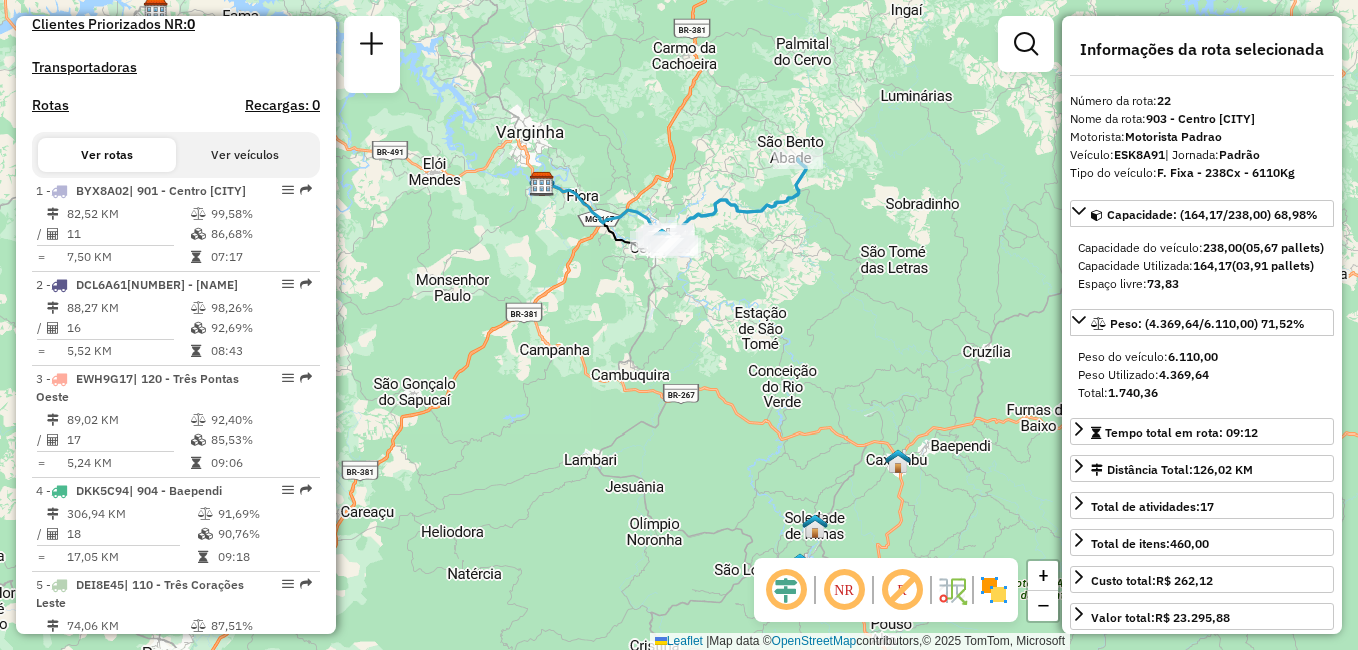 drag, startPoint x: 724, startPoint y: 257, endPoint x: 696, endPoint y: 161, distance: 100 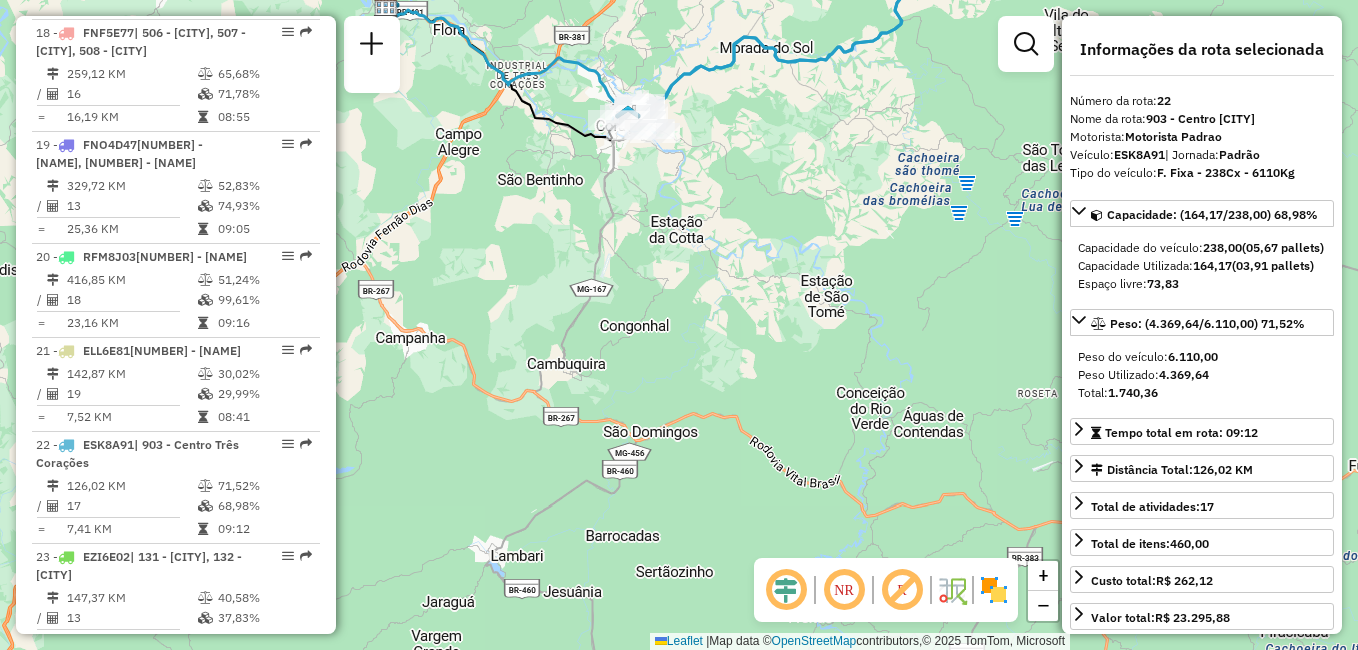 scroll, scrollTop: 2708, scrollLeft: 0, axis: vertical 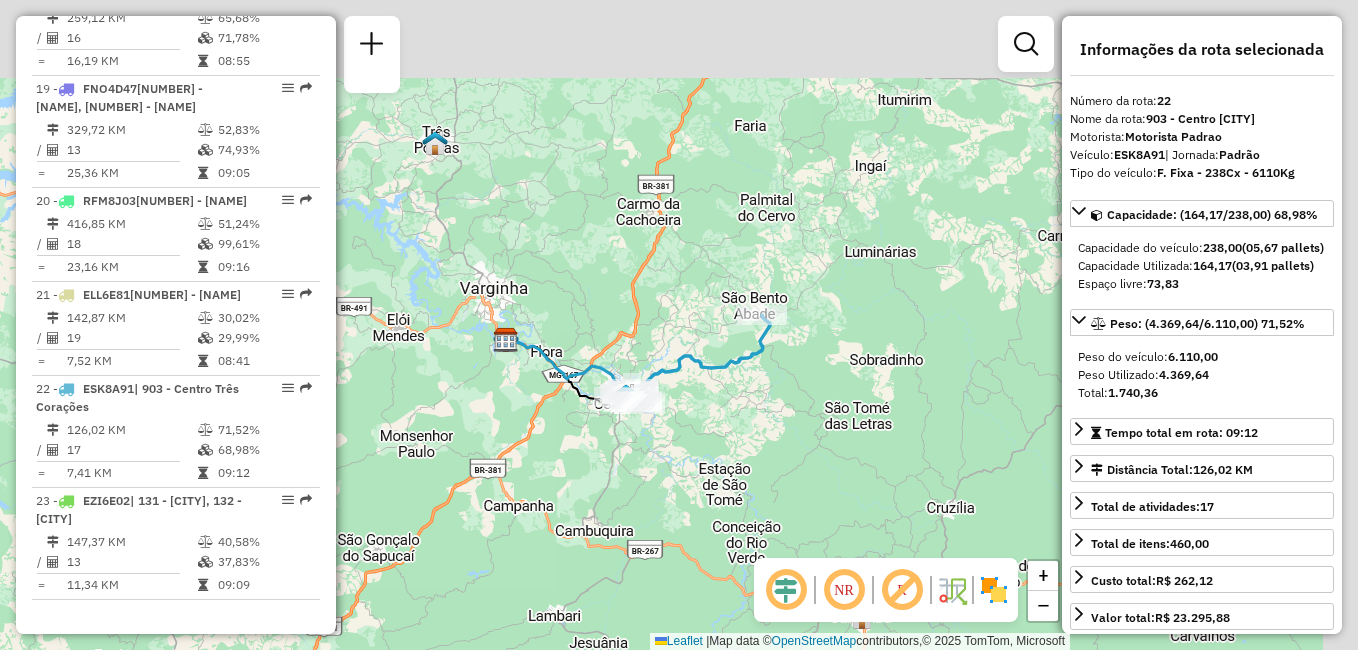 drag, startPoint x: 712, startPoint y: 263, endPoint x: 634, endPoint y: 567, distance: 313.8471 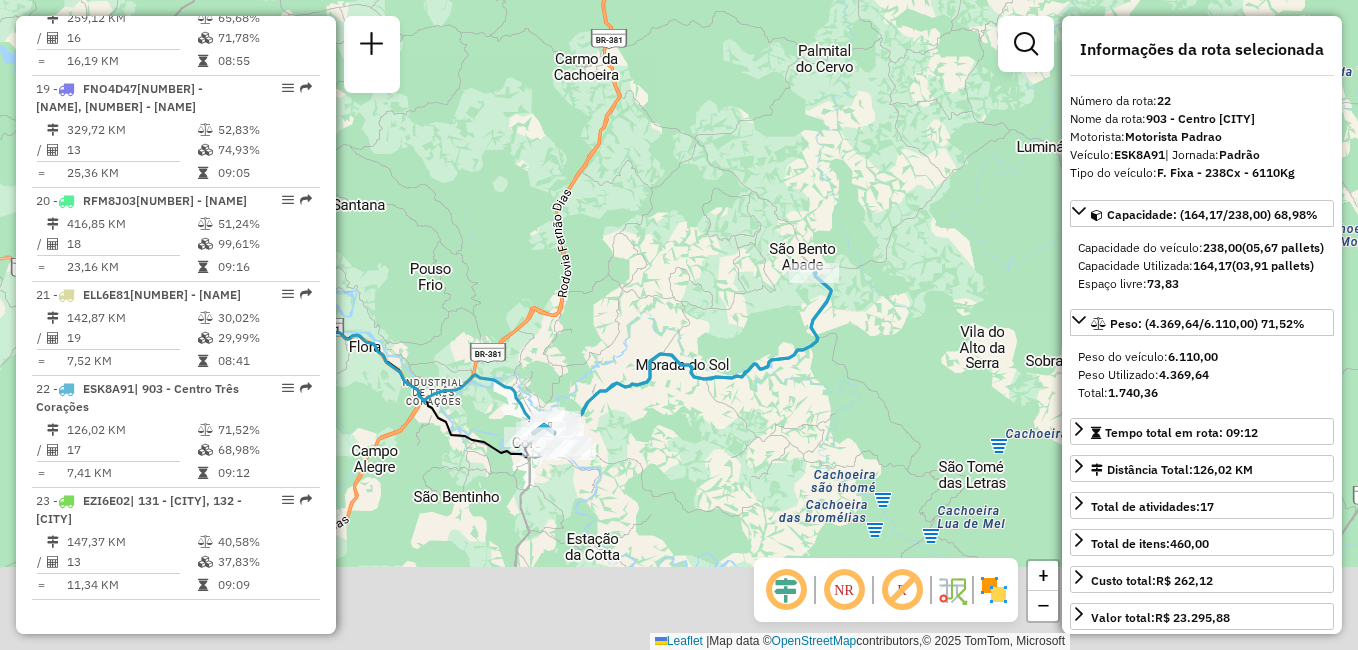 drag, startPoint x: 656, startPoint y: 473, endPoint x: 715, endPoint y: 297, distance: 185.62596 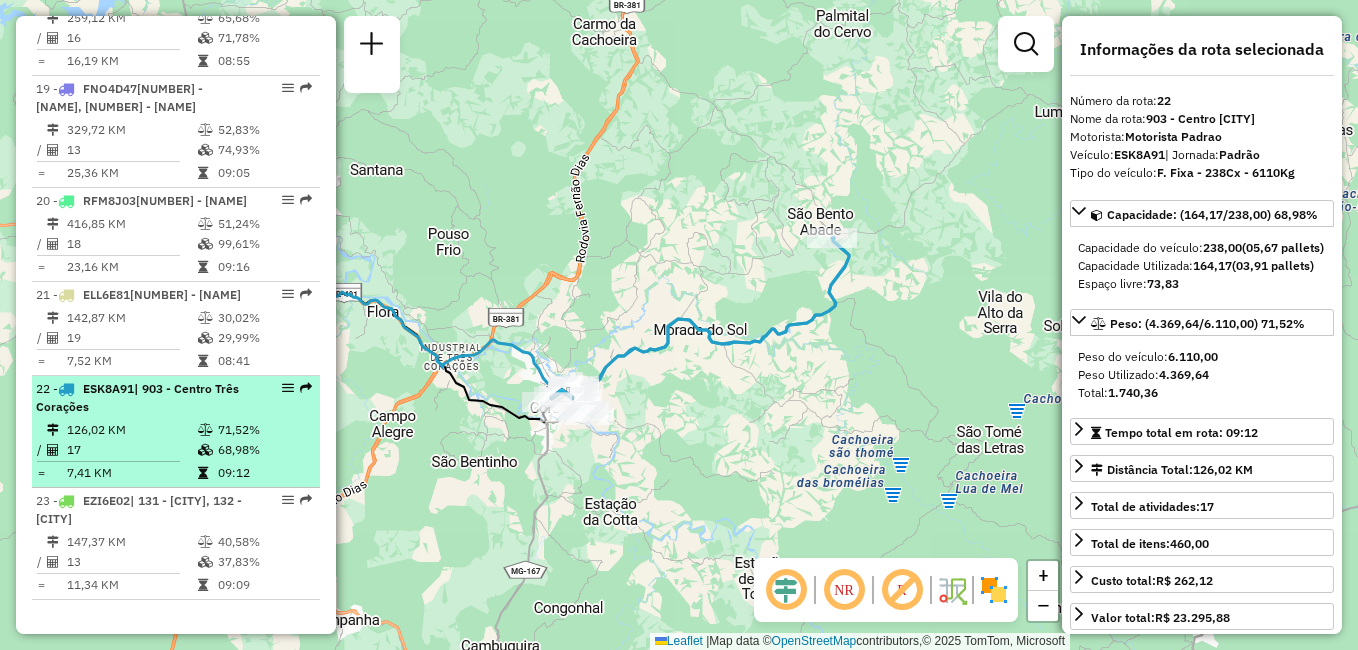 click on "68,98%" at bounding box center [264, 450] 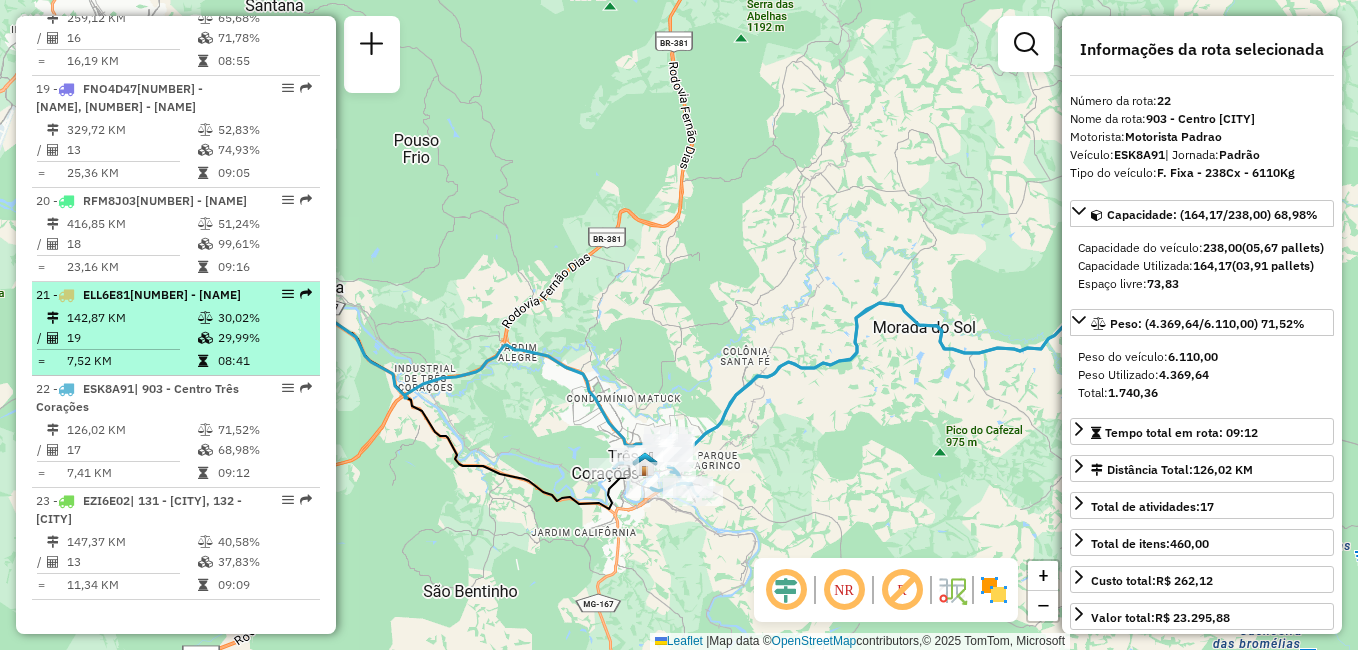 click on "08:41" at bounding box center (264, 361) 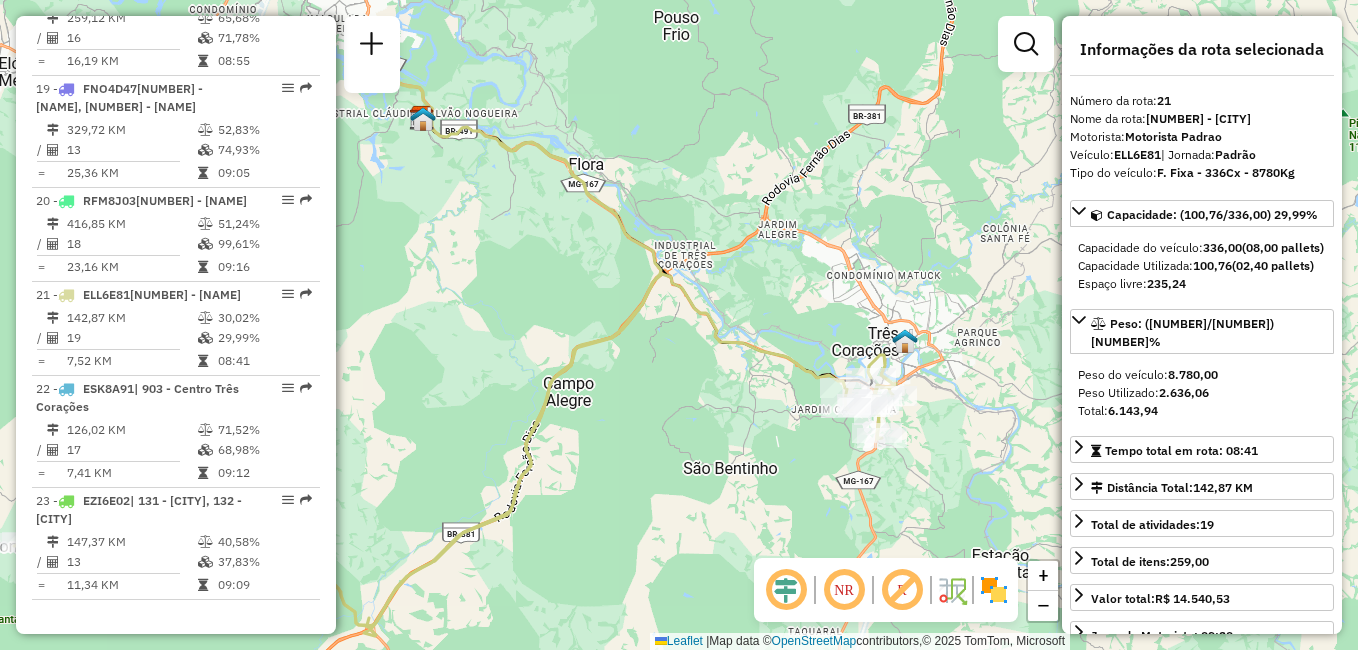 drag, startPoint x: 954, startPoint y: 318, endPoint x: 730, endPoint y: 353, distance: 226.71788 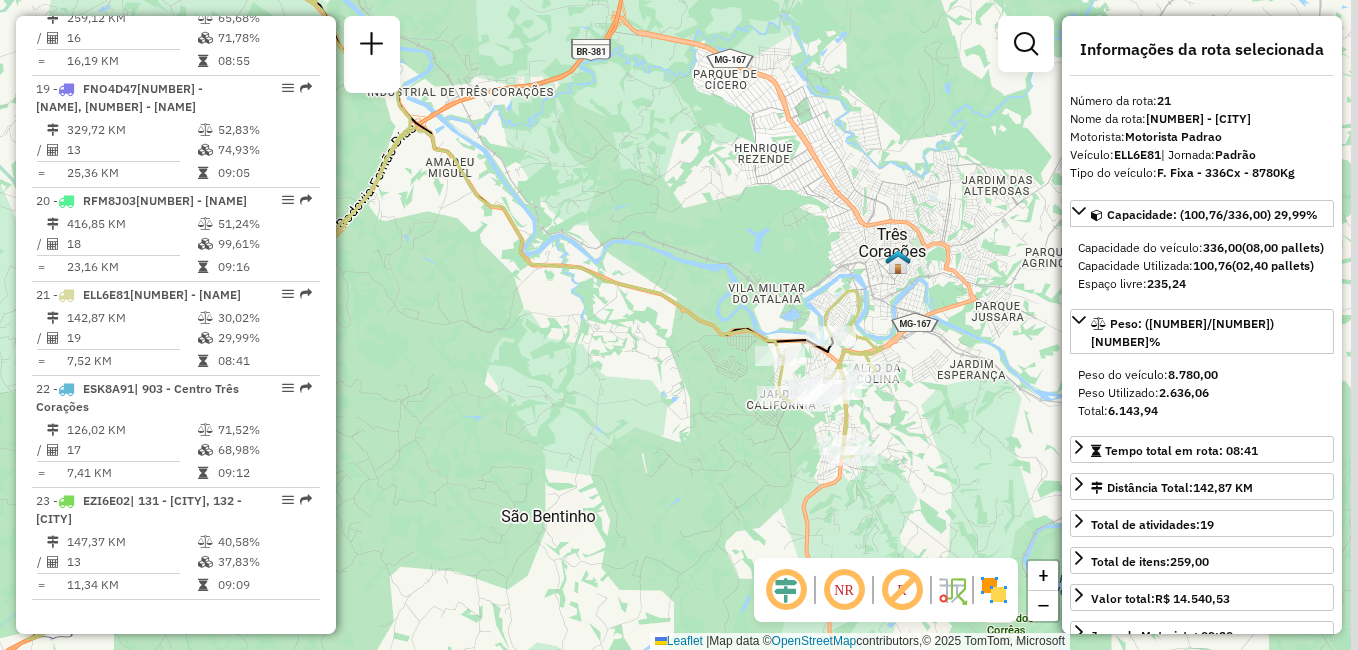 drag, startPoint x: 917, startPoint y: 394, endPoint x: 884, endPoint y: 318, distance: 82.85529 